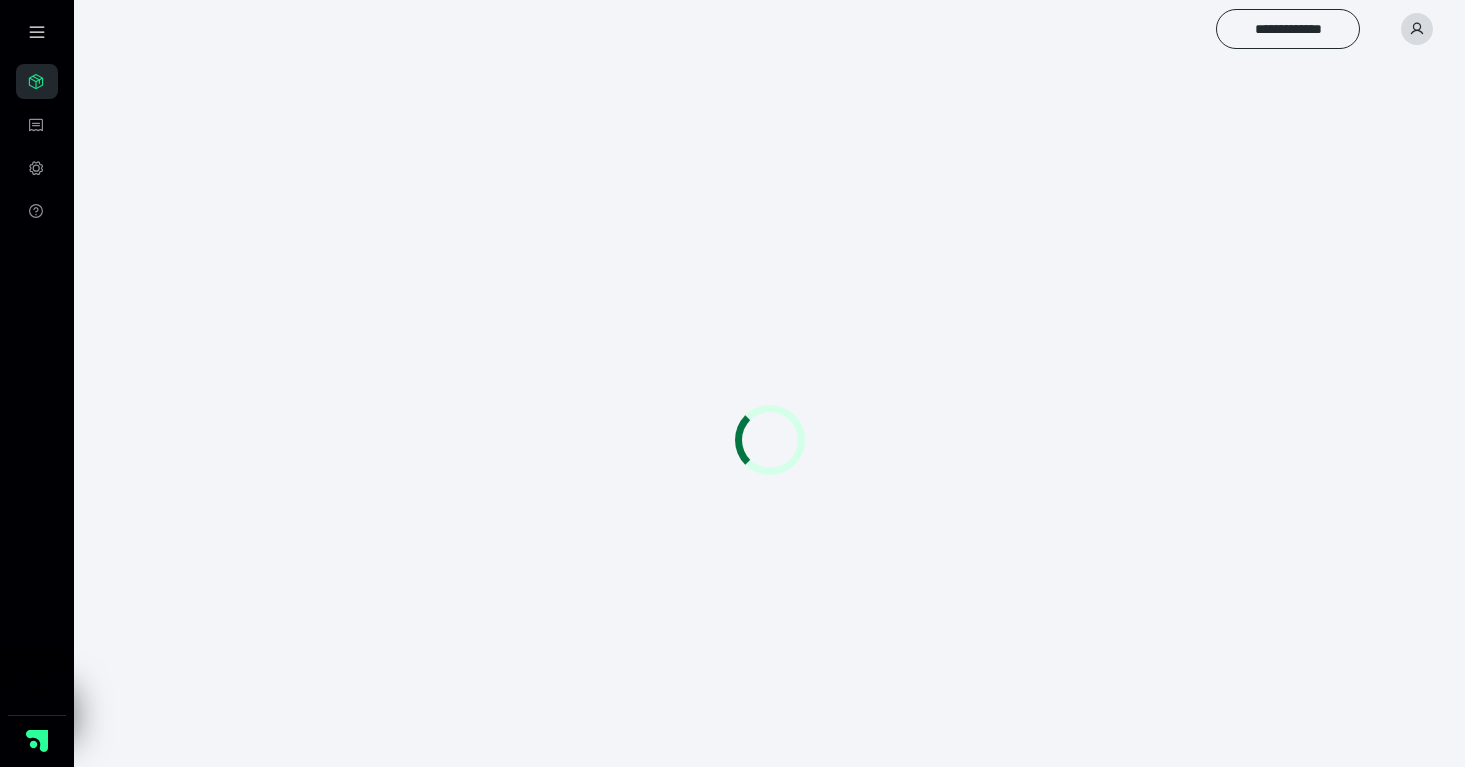 scroll, scrollTop: 0, scrollLeft: 0, axis: both 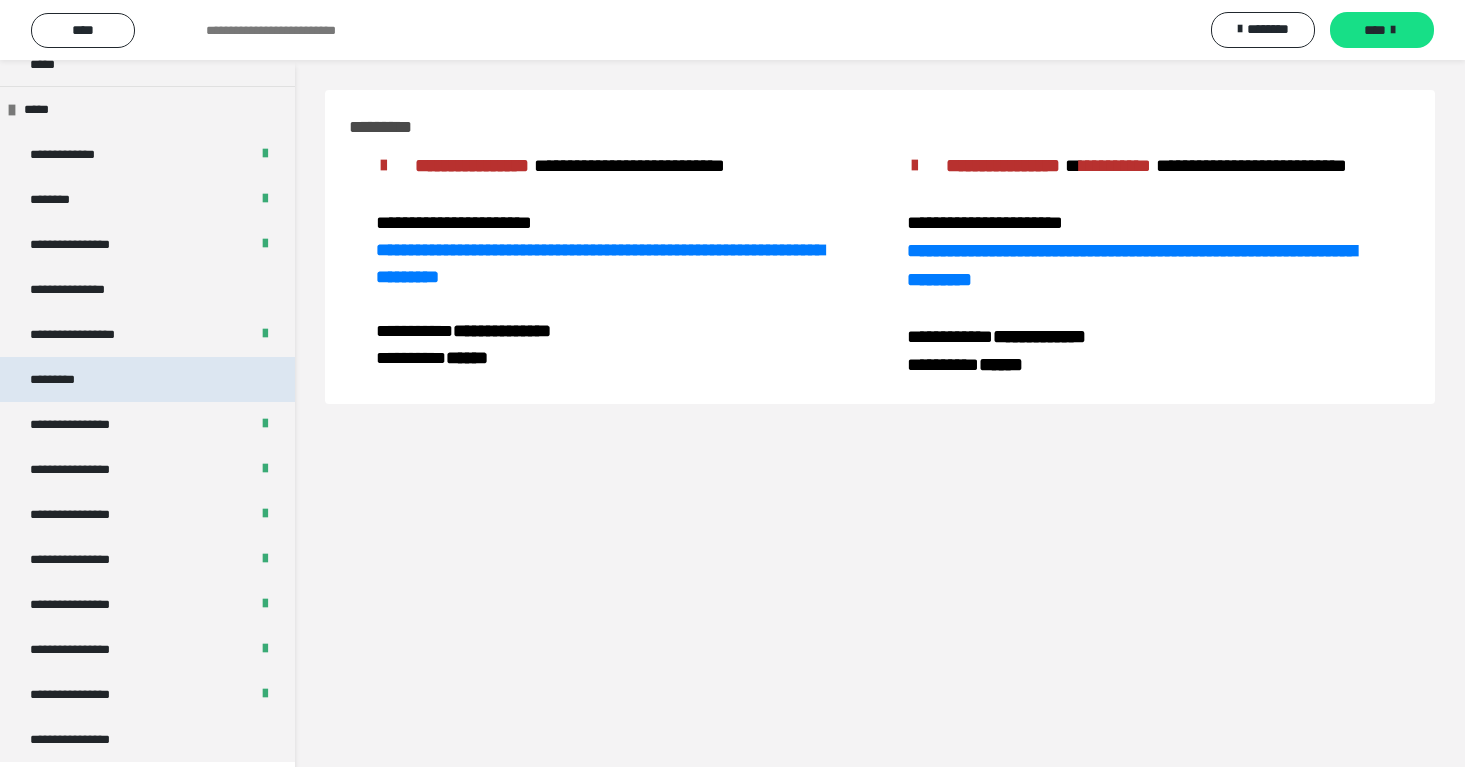 click on "*********" at bounding box center (147, 379) 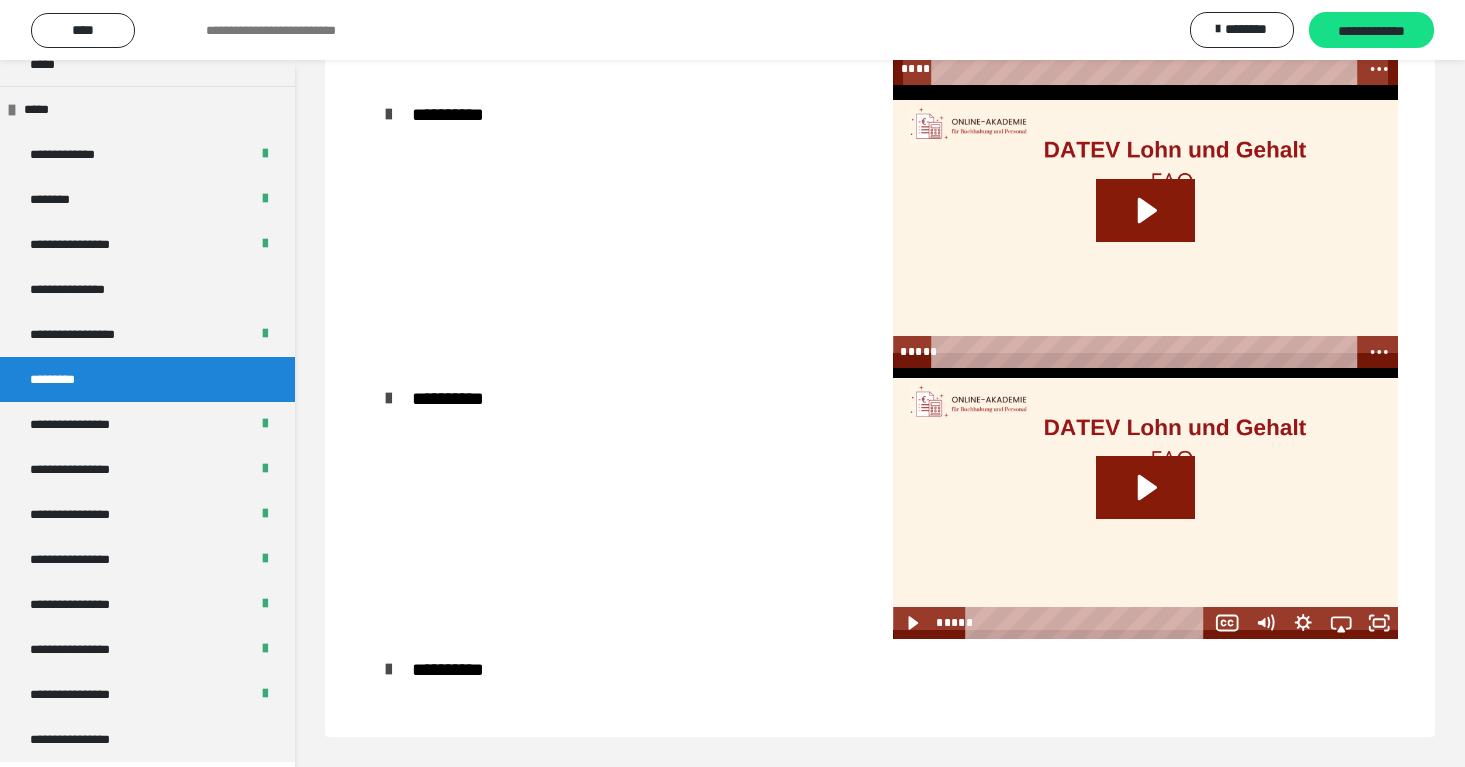 scroll, scrollTop: 1080, scrollLeft: 0, axis: vertical 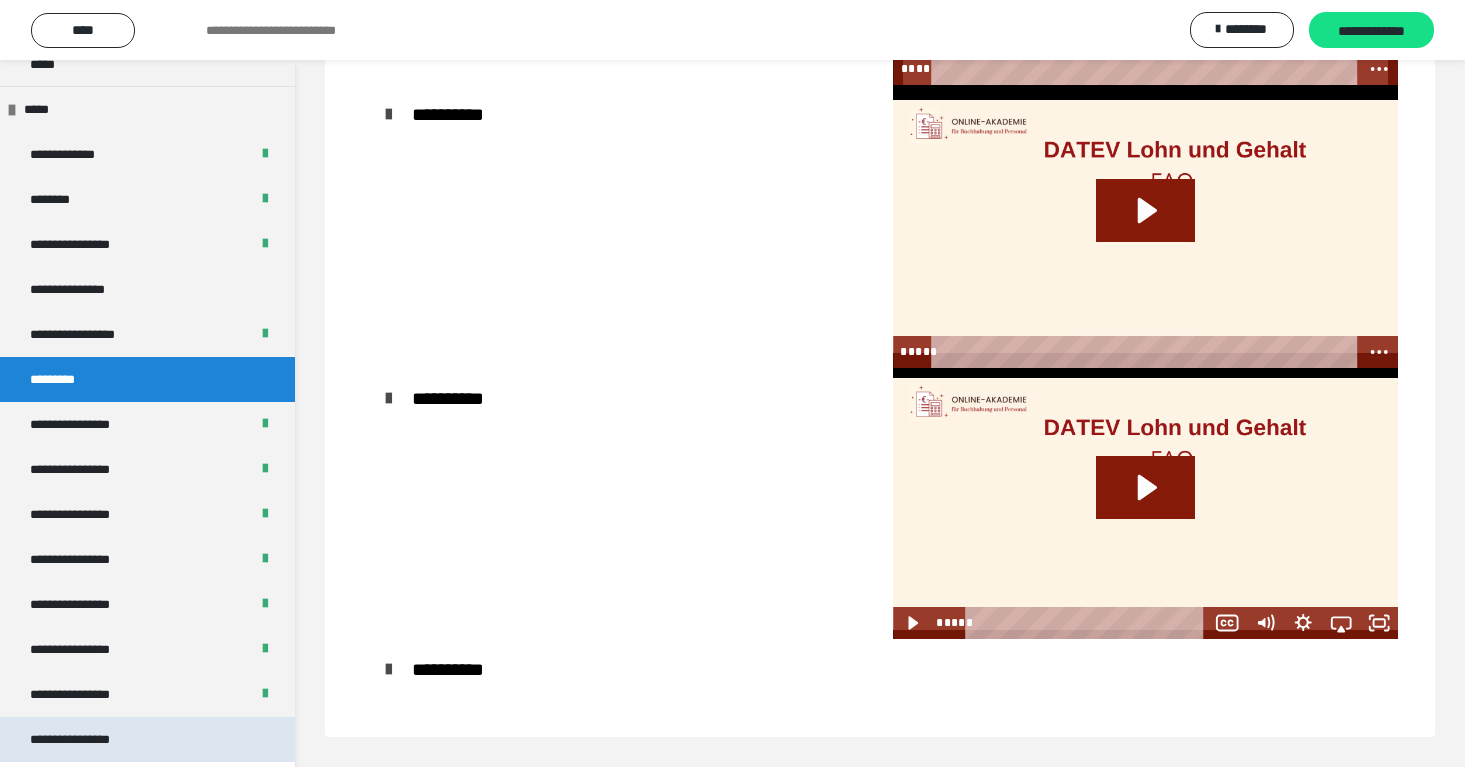 click on "**********" at bounding box center (147, 739) 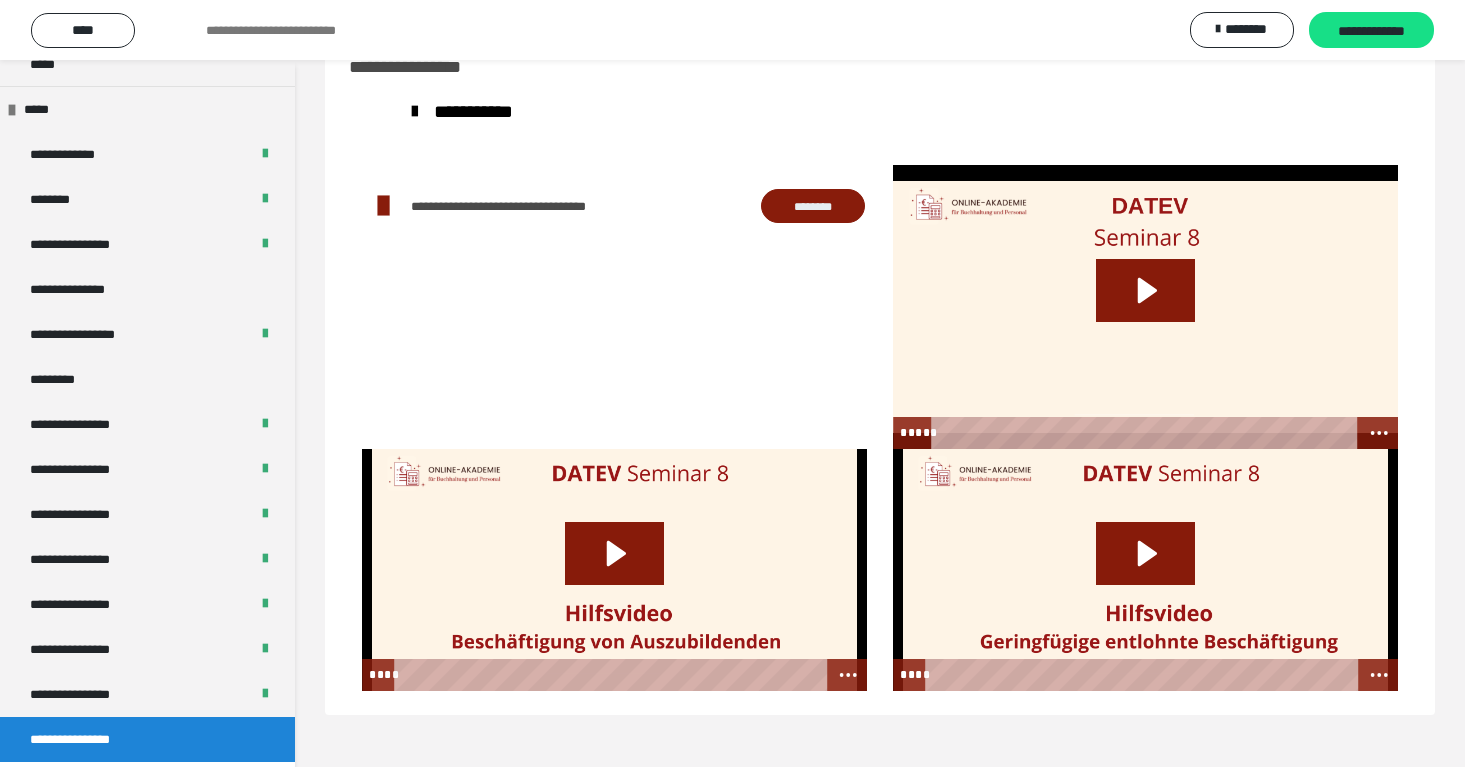 scroll, scrollTop: 60, scrollLeft: 0, axis: vertical 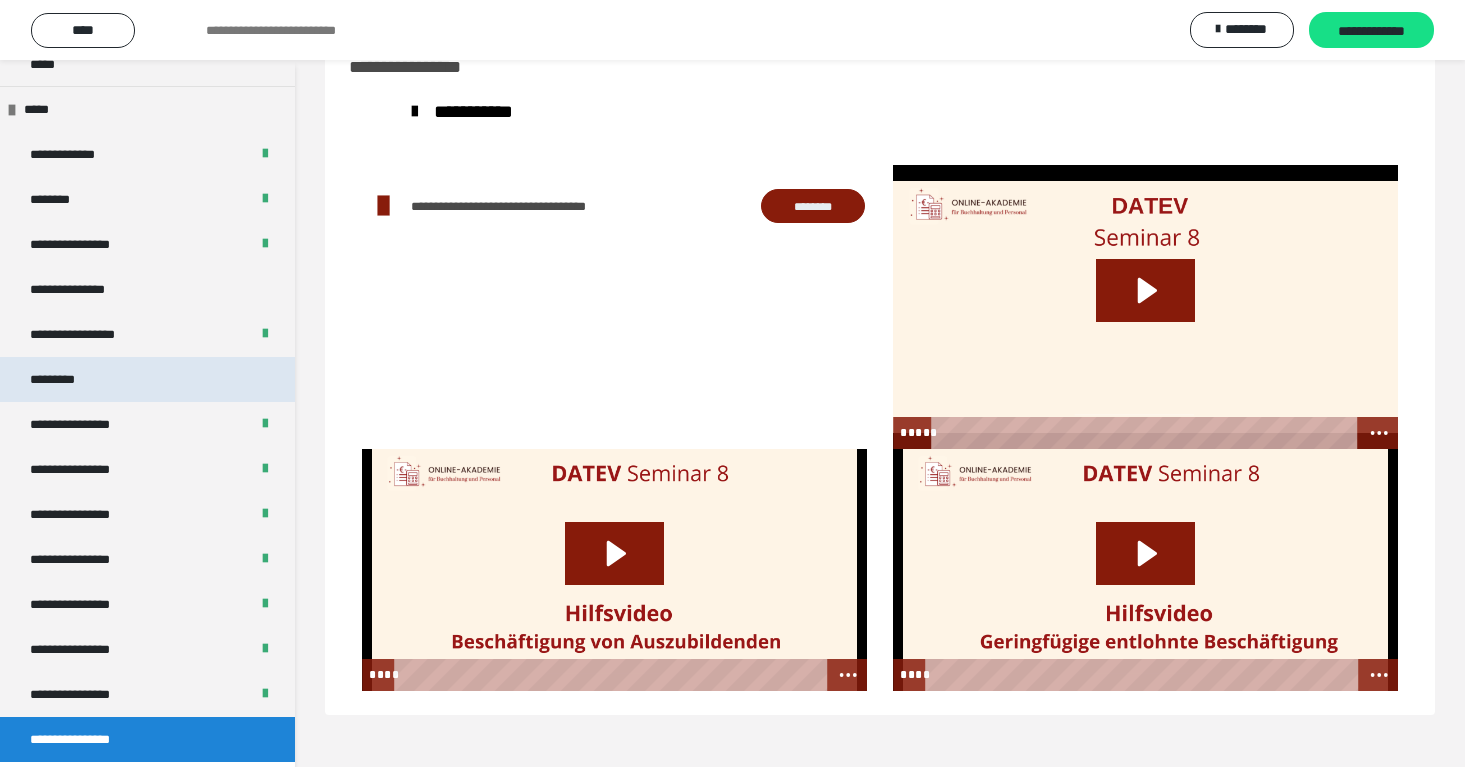click on "*********" at bounding box center (147, 379) 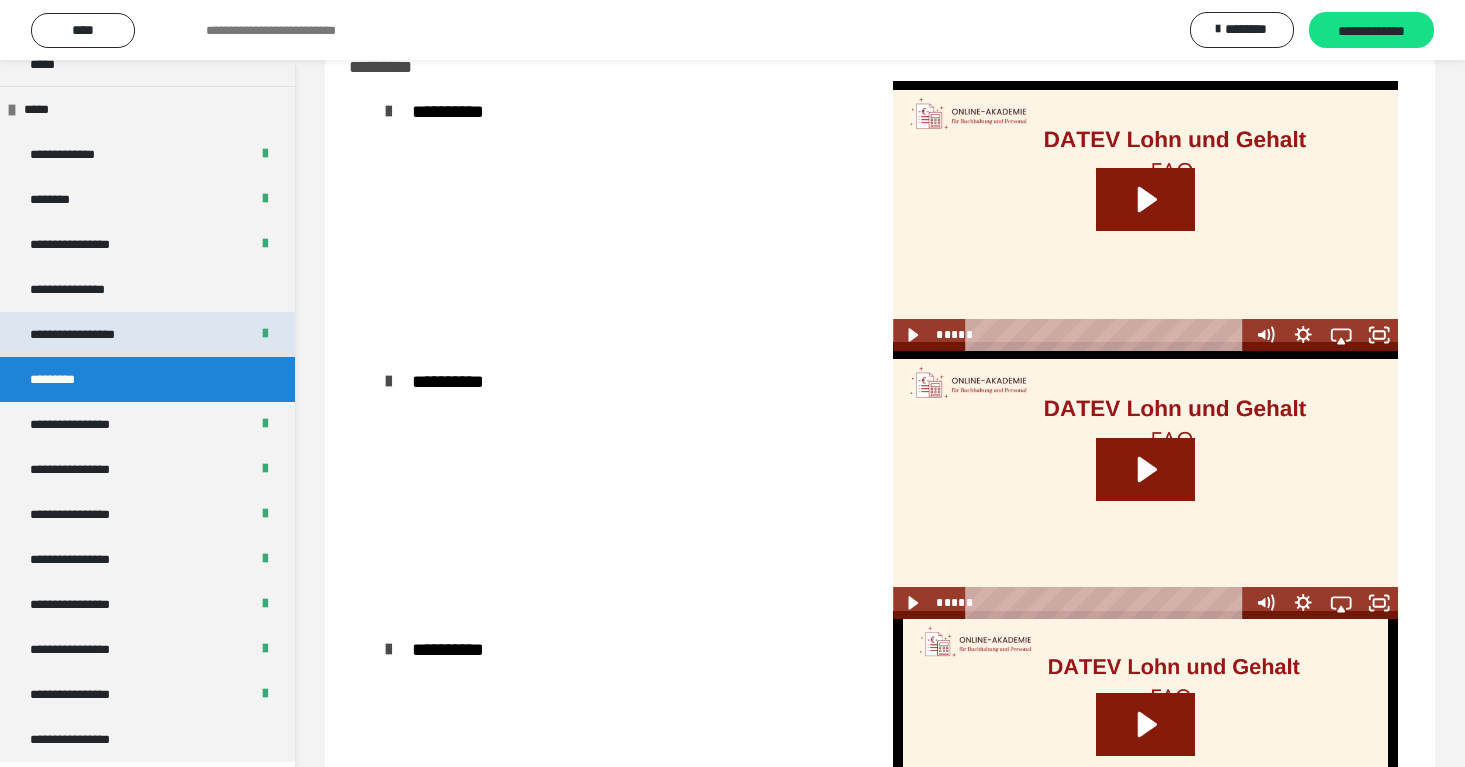 click on "**********" at bounding box center (147, 334) 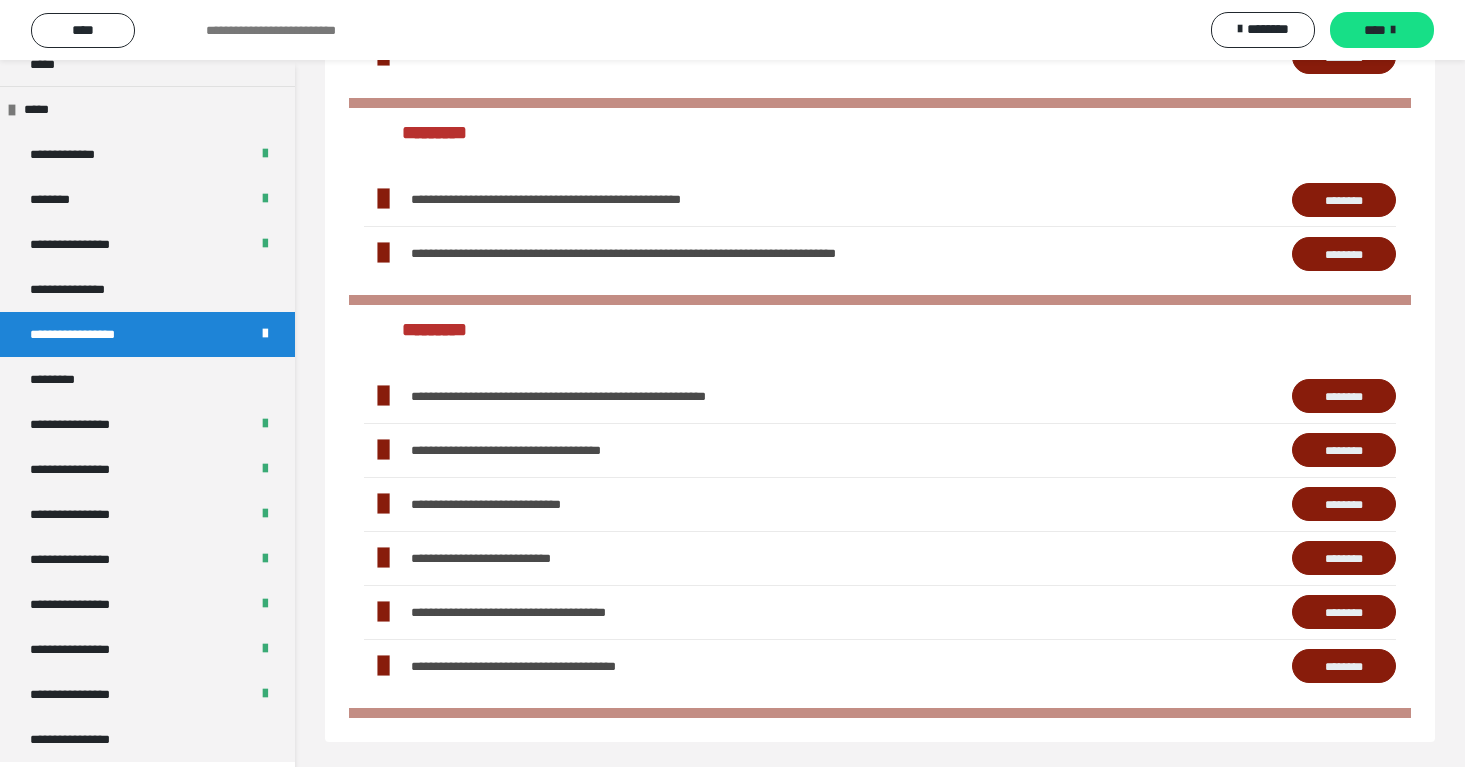 scroll, scrollTop: 2164, scrollLeft: 0, axis: vertical 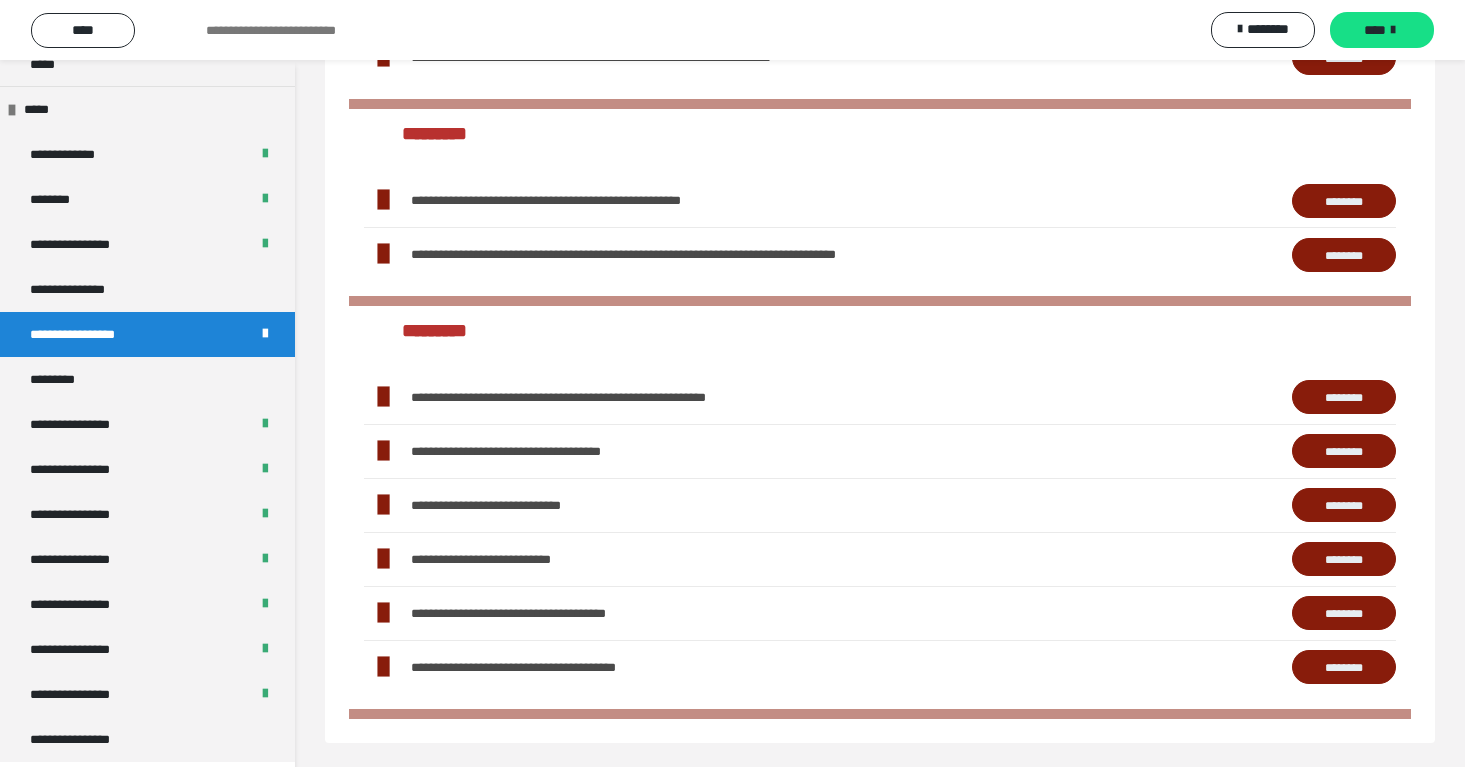 click on "********" at bounding box center [1344, 255] 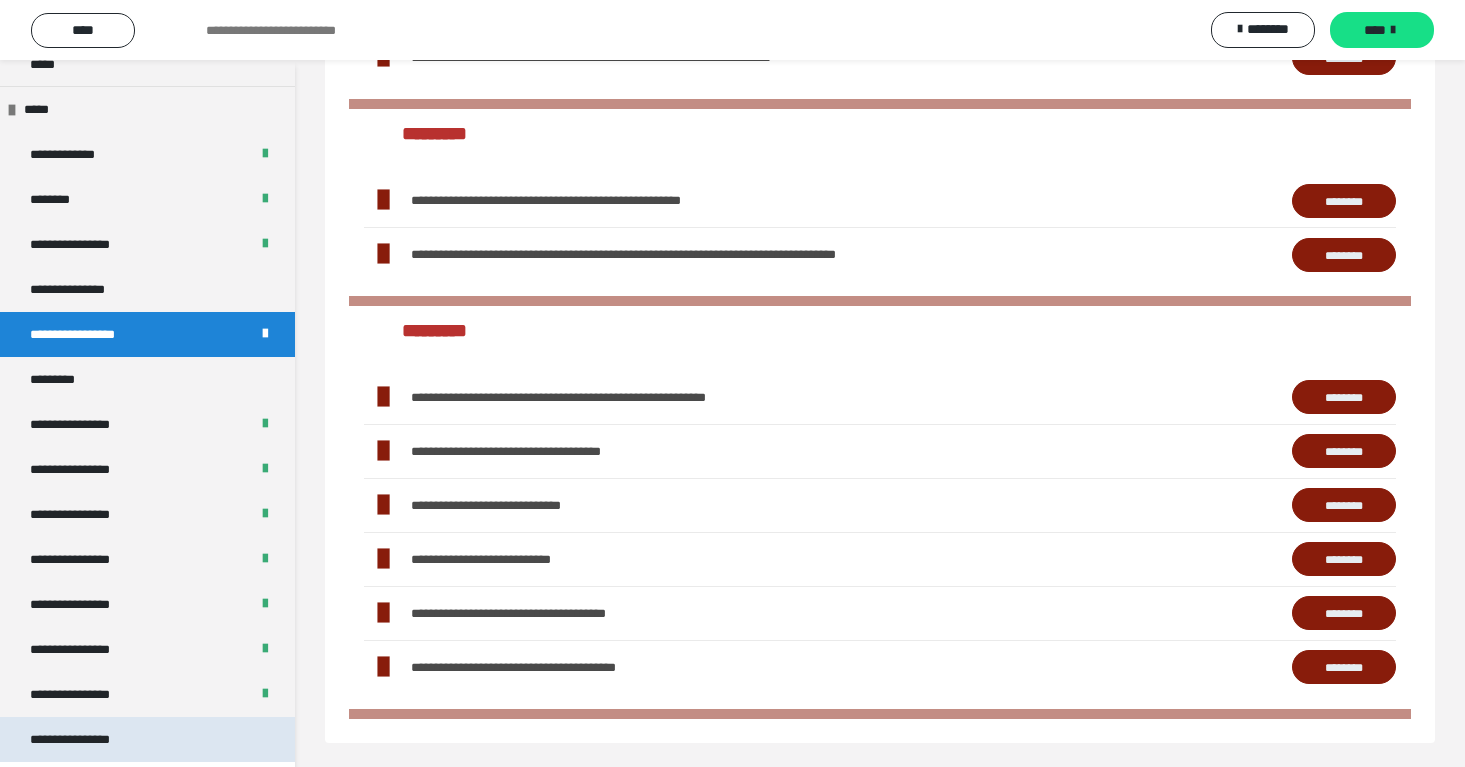 click on "**********" at bounding box center (147, 739) 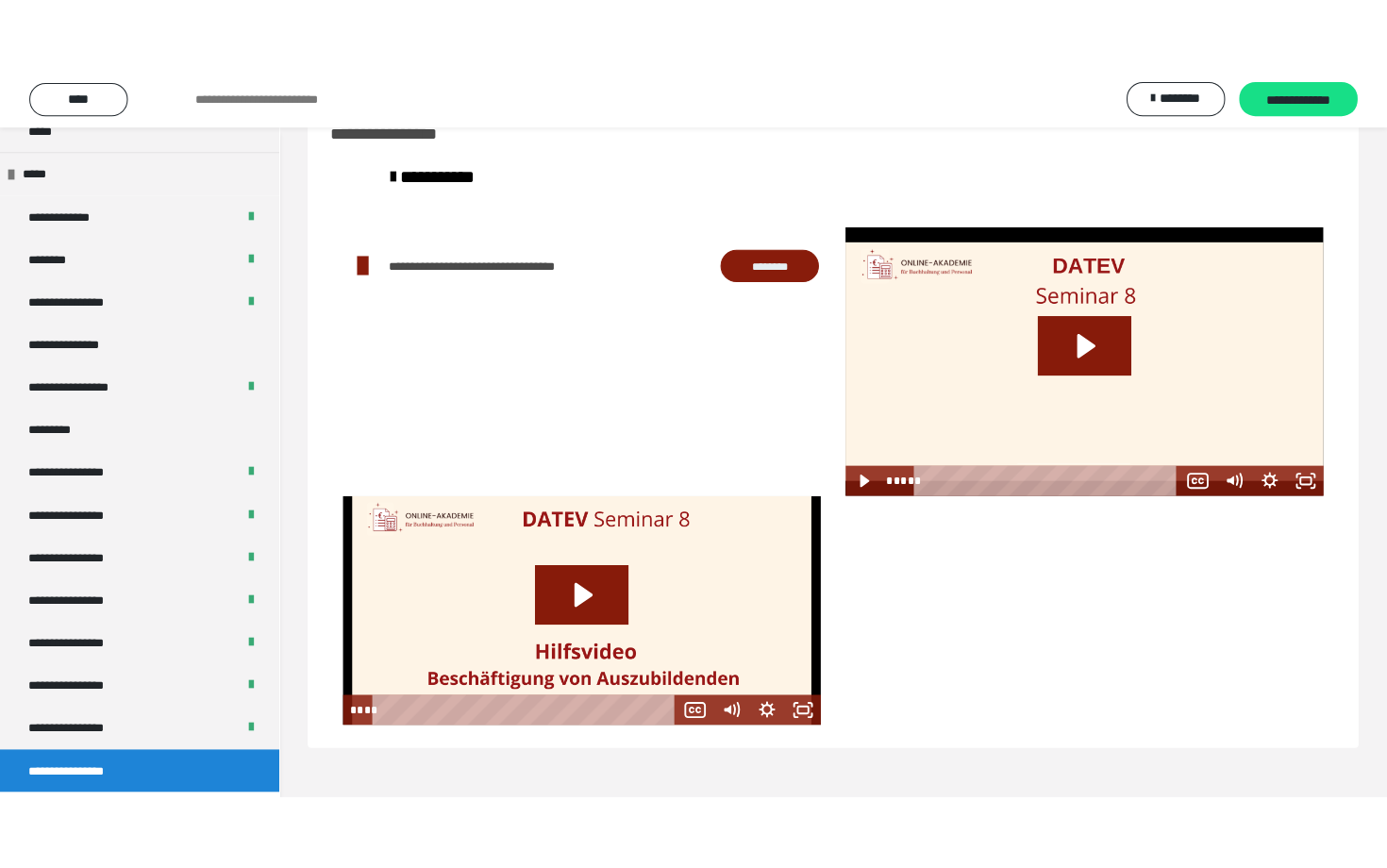 scroll, scrollTop: 57, scrollLeft: 0, axis: vertical 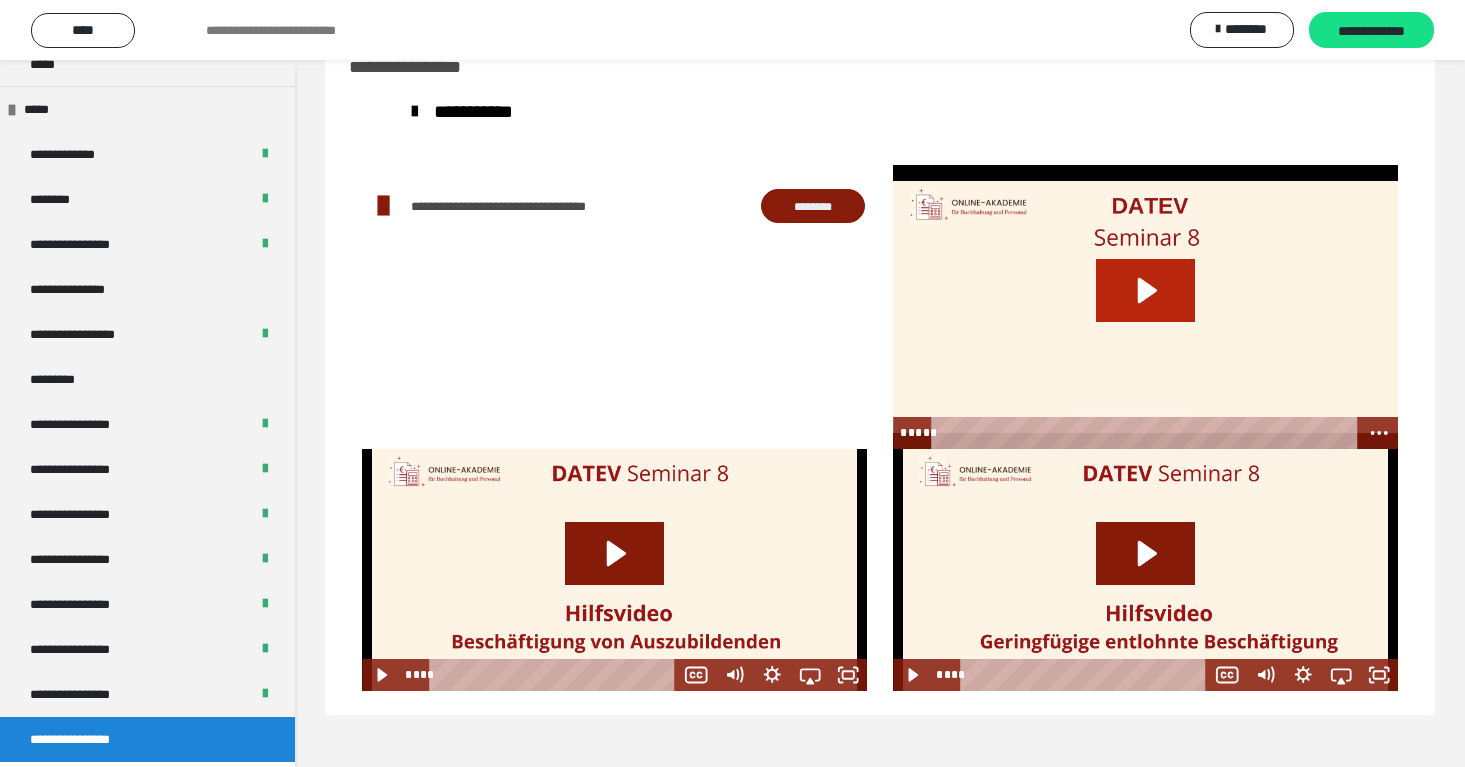 click 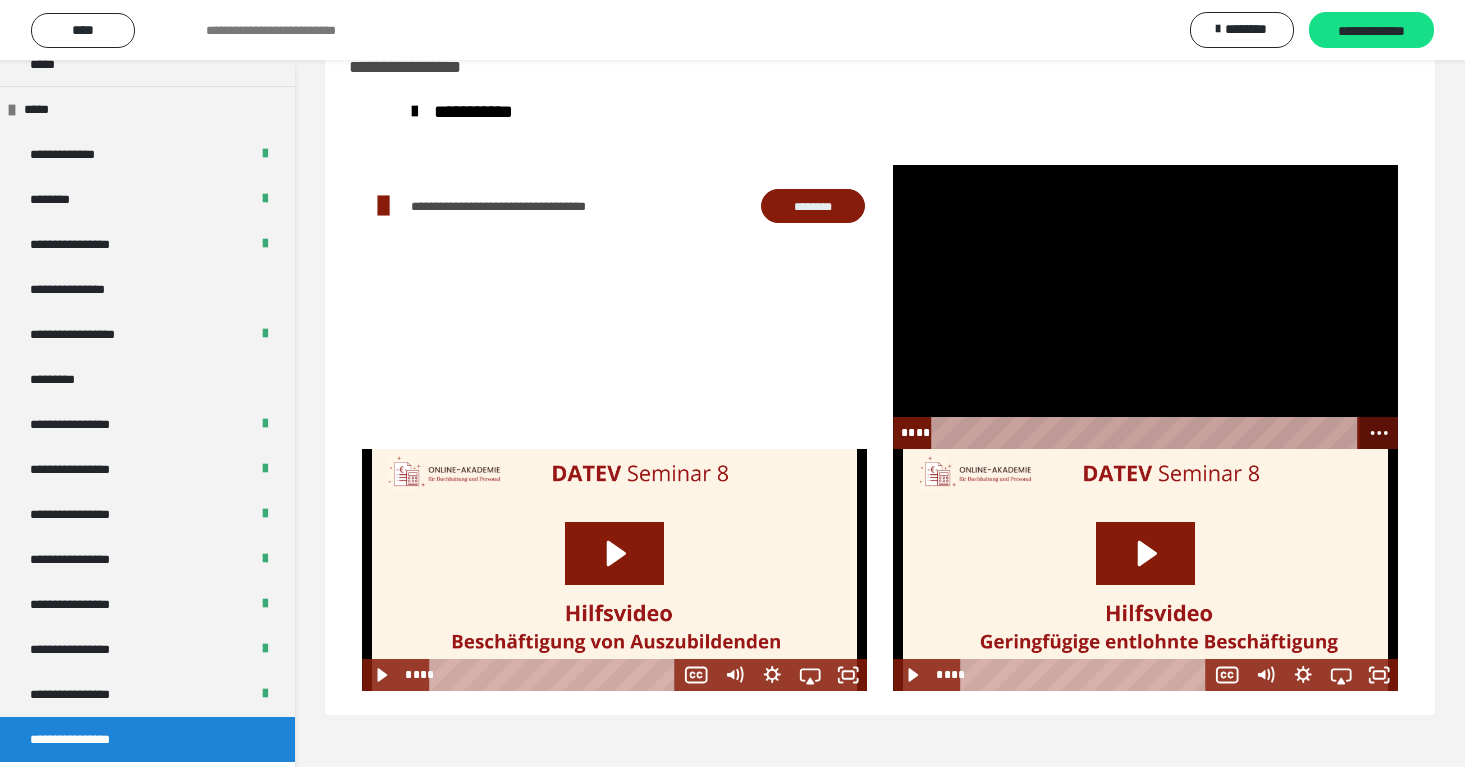 click 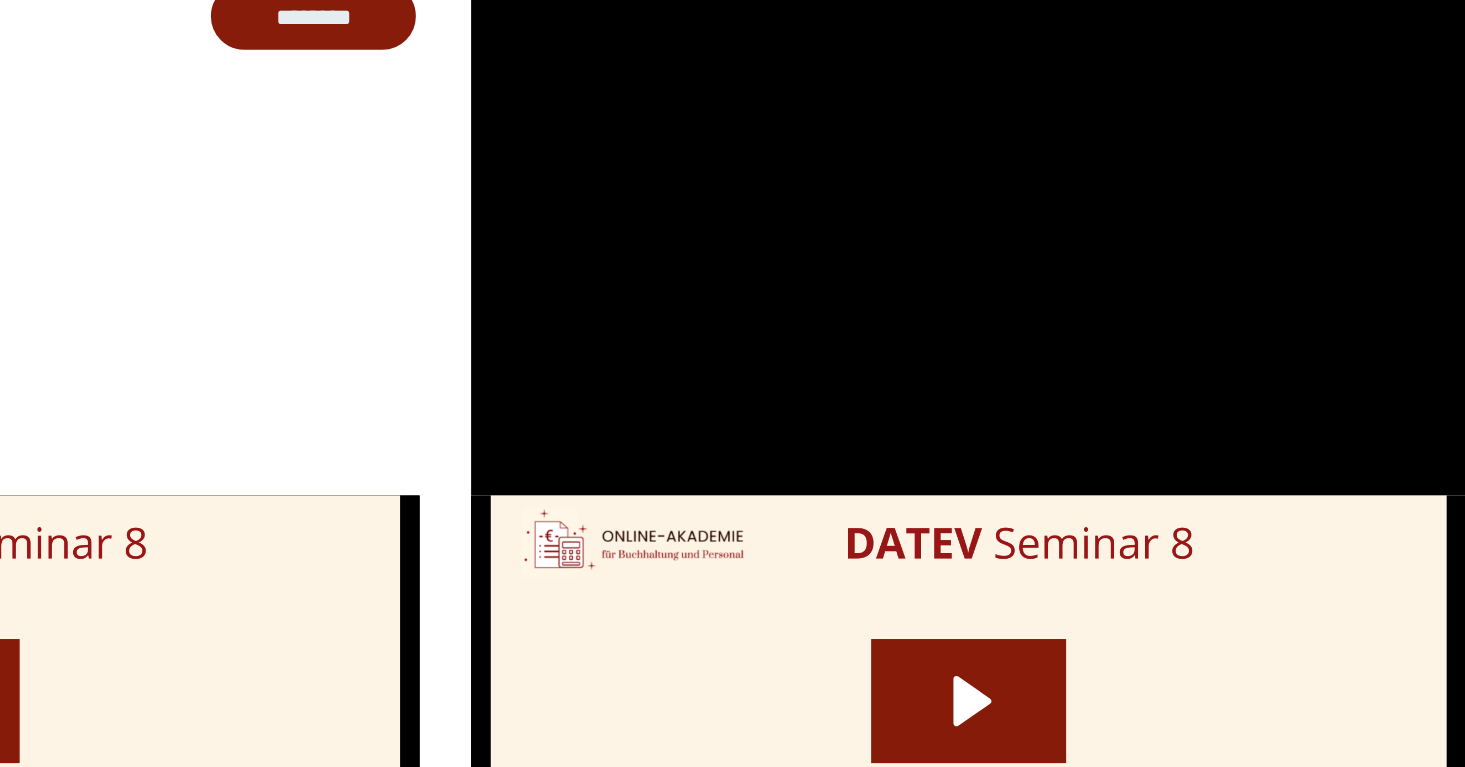 click at bounding box center [614, 307] 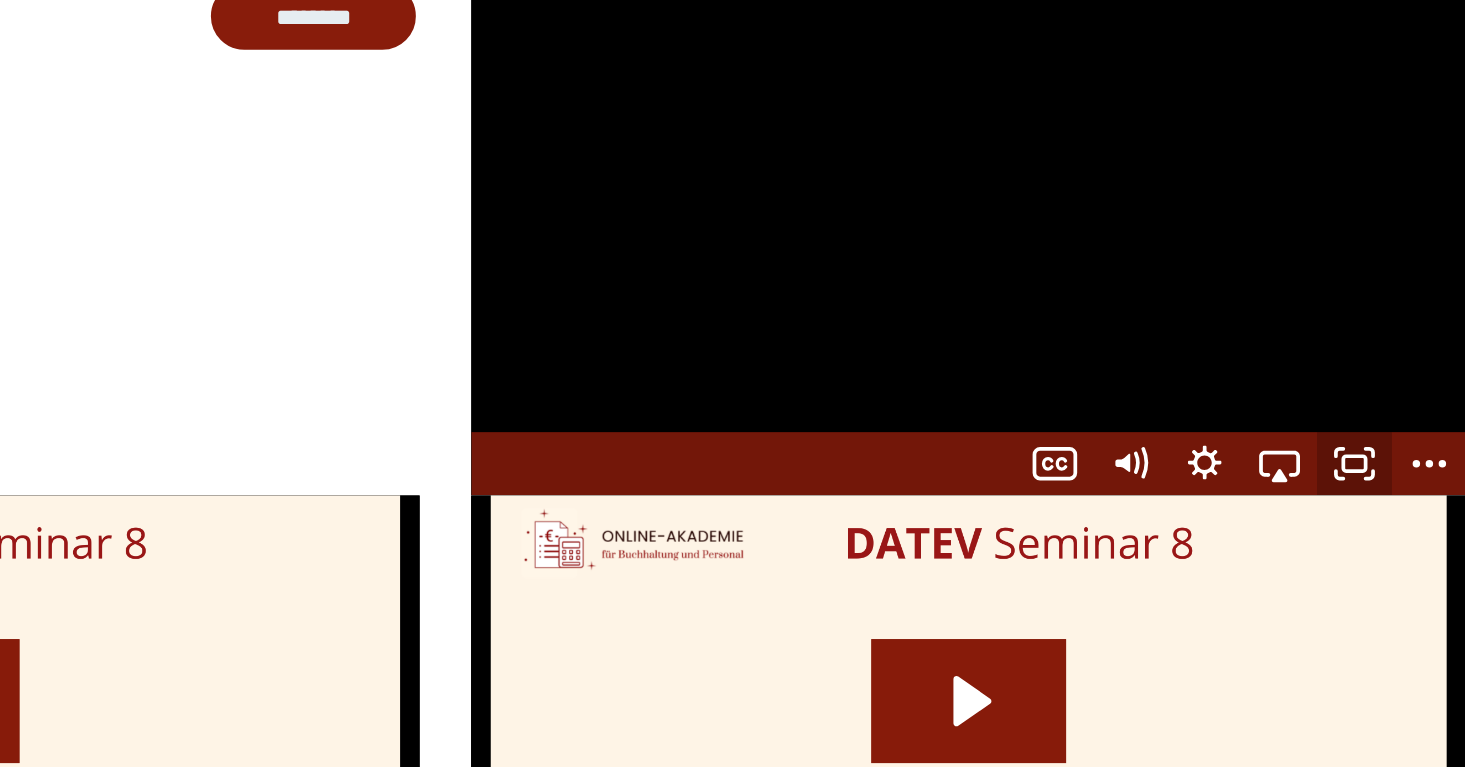 click 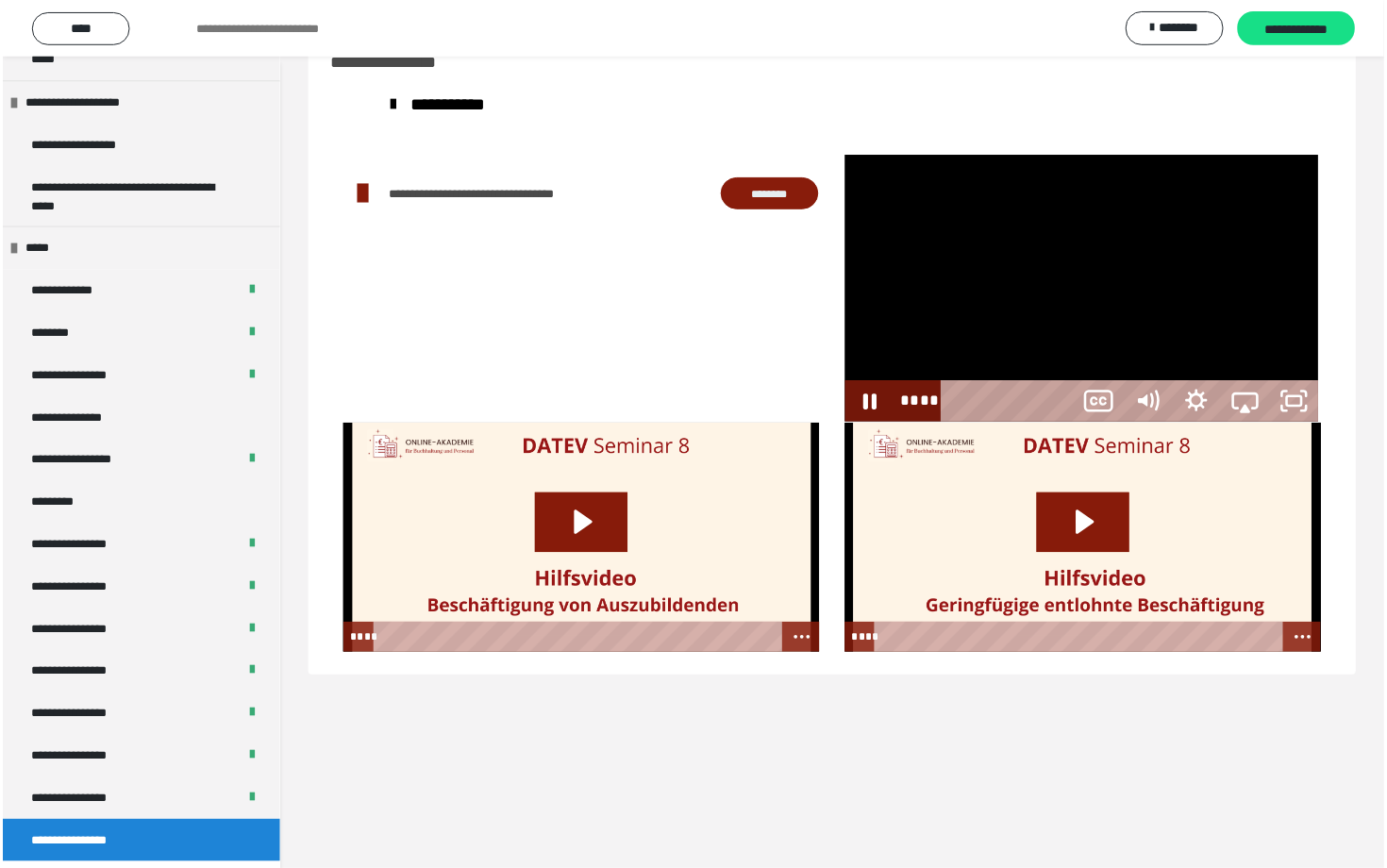 scroll, scrollTop: 2111, scrollLeft: 0, axis: vertical 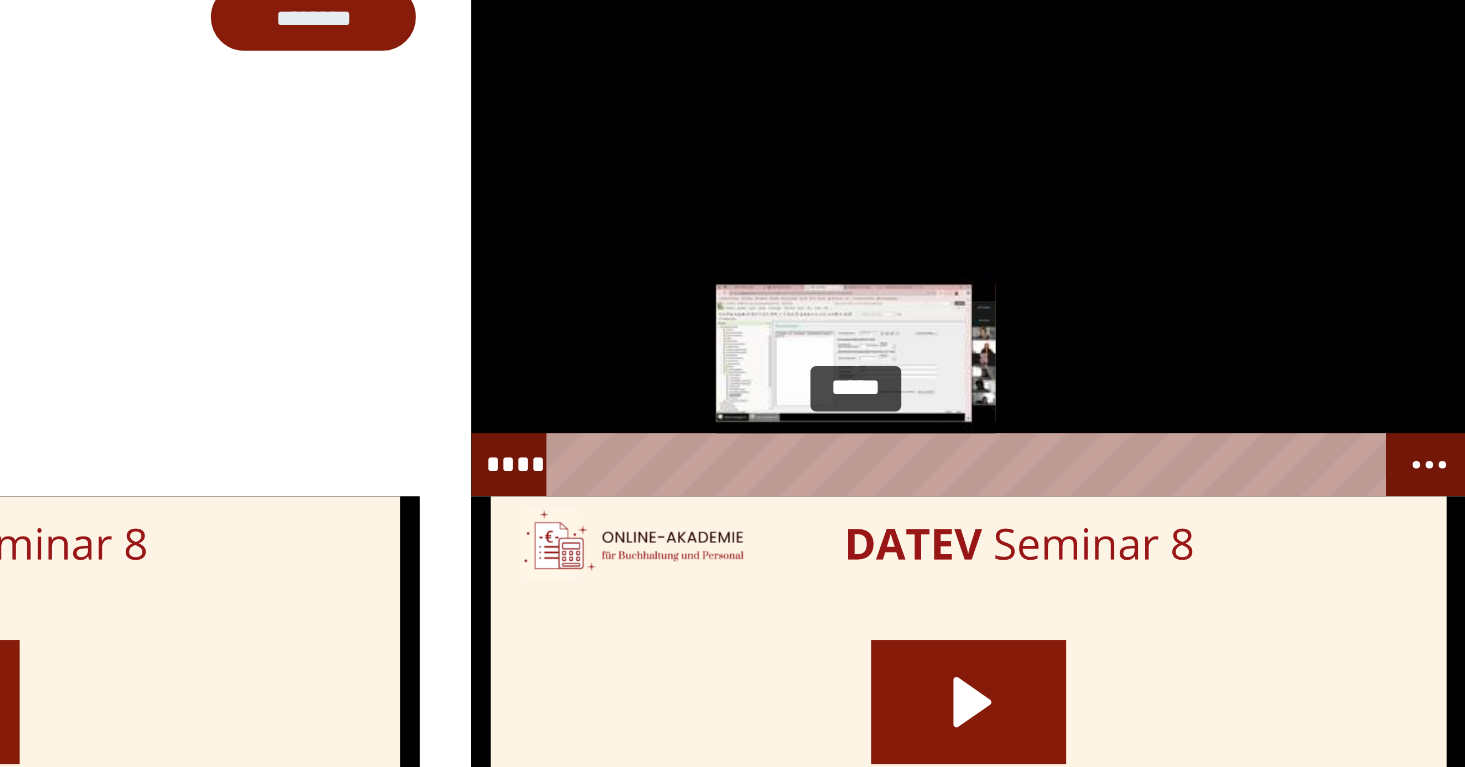 click on "*****" at bounding box center (1145, 463) 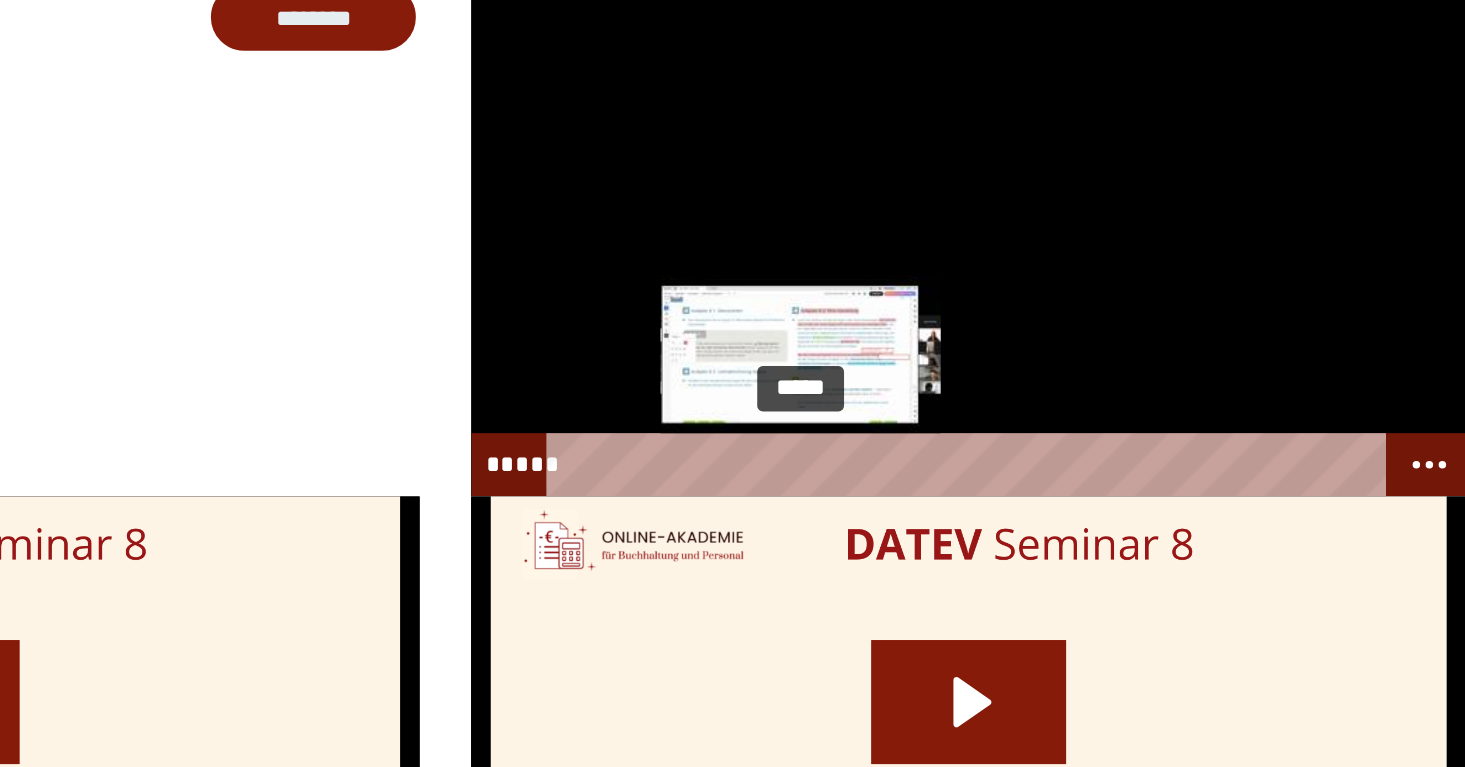 click on "*****" at bounding box center (1145, 463) 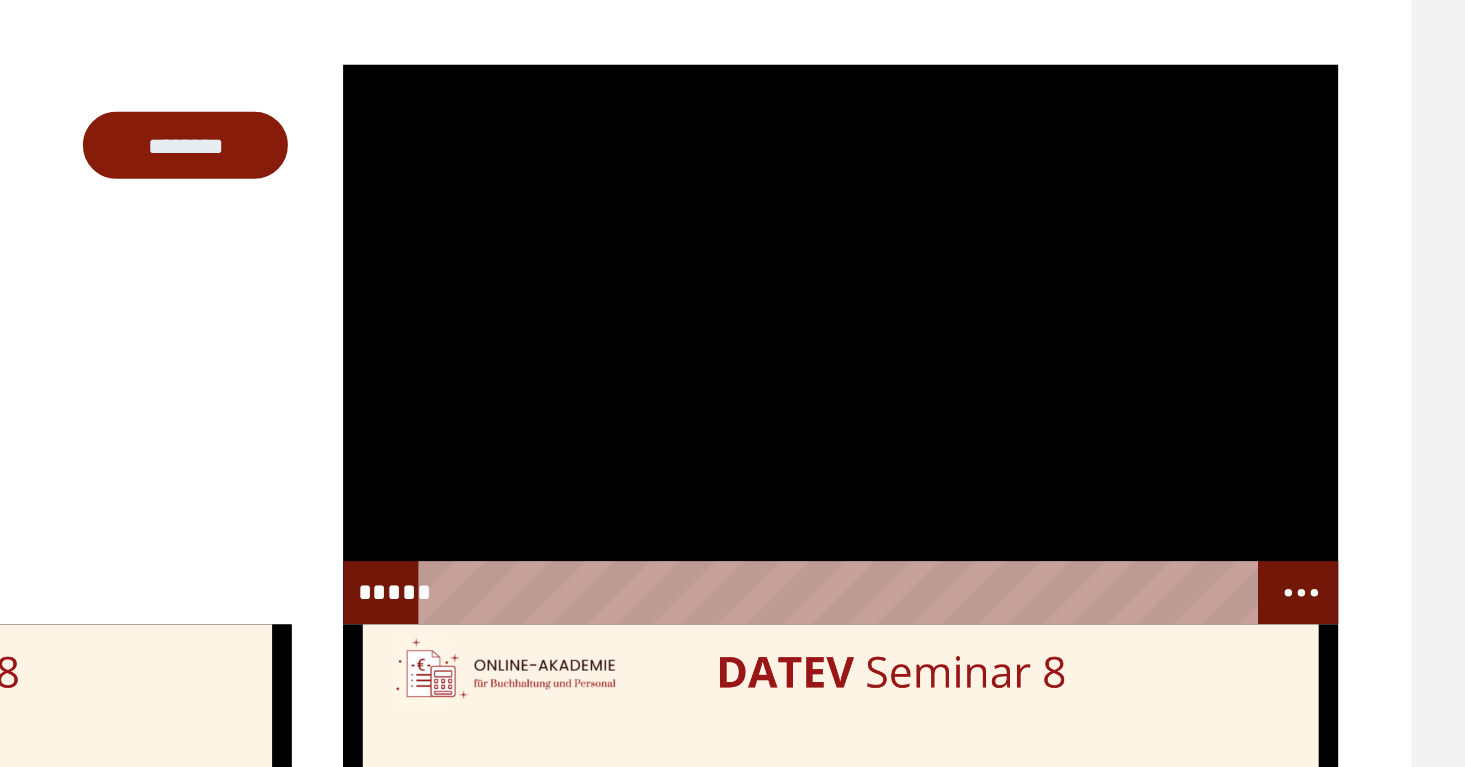 click at bounding box center (1145, 337) 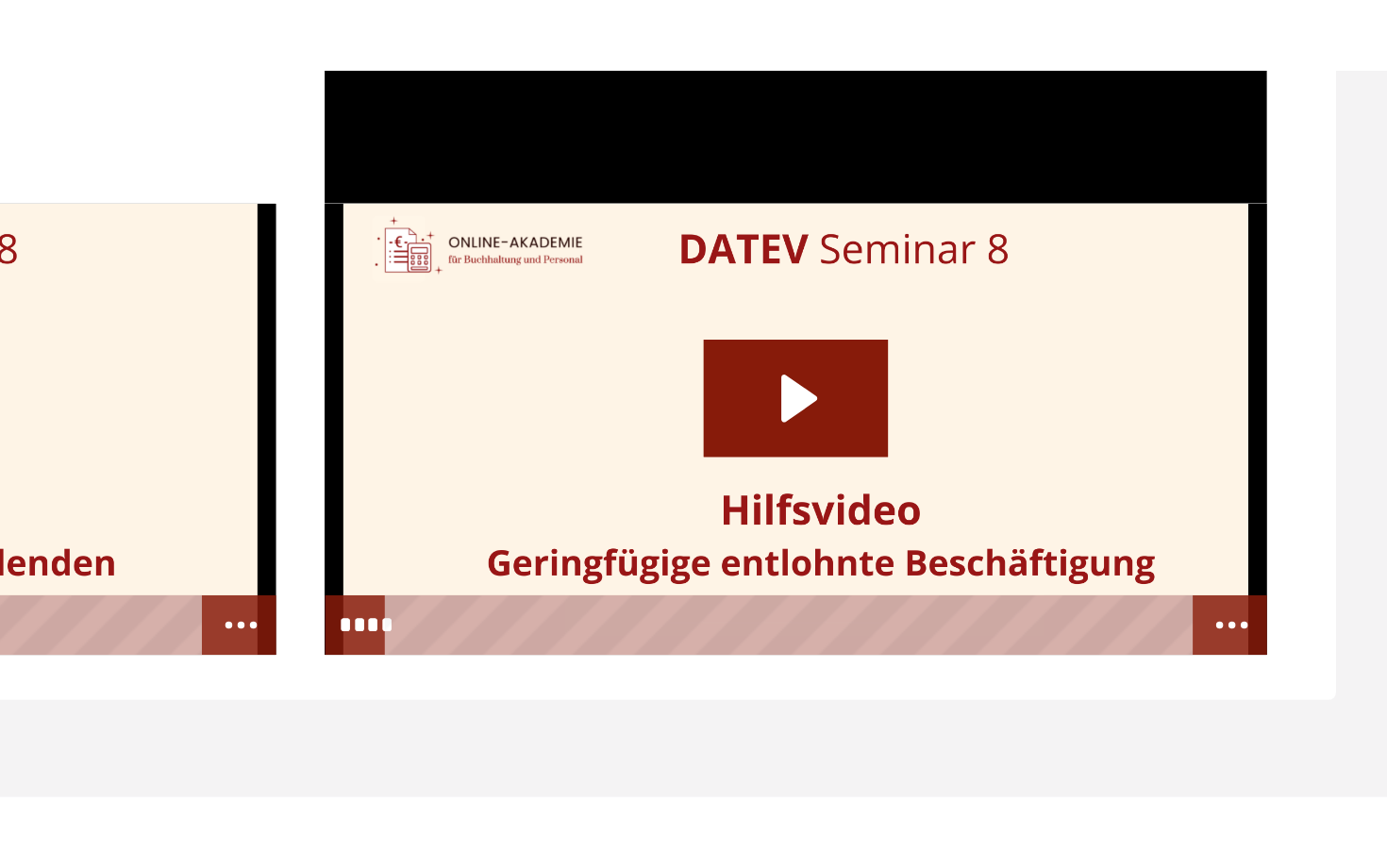 scroll, scrollTop: 57, scrollLeft: 0, axis: vertical 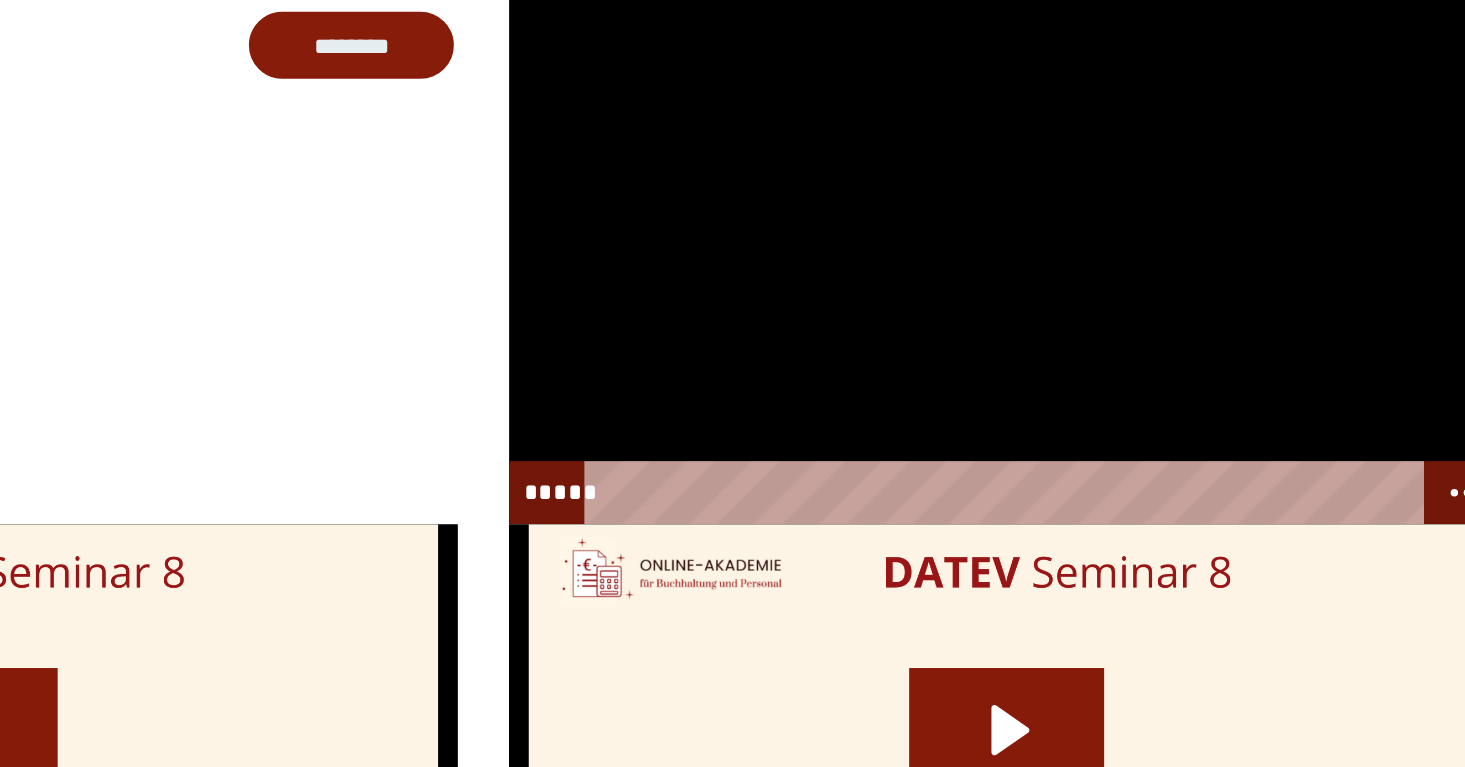 click at bounding box center [1145, 307] 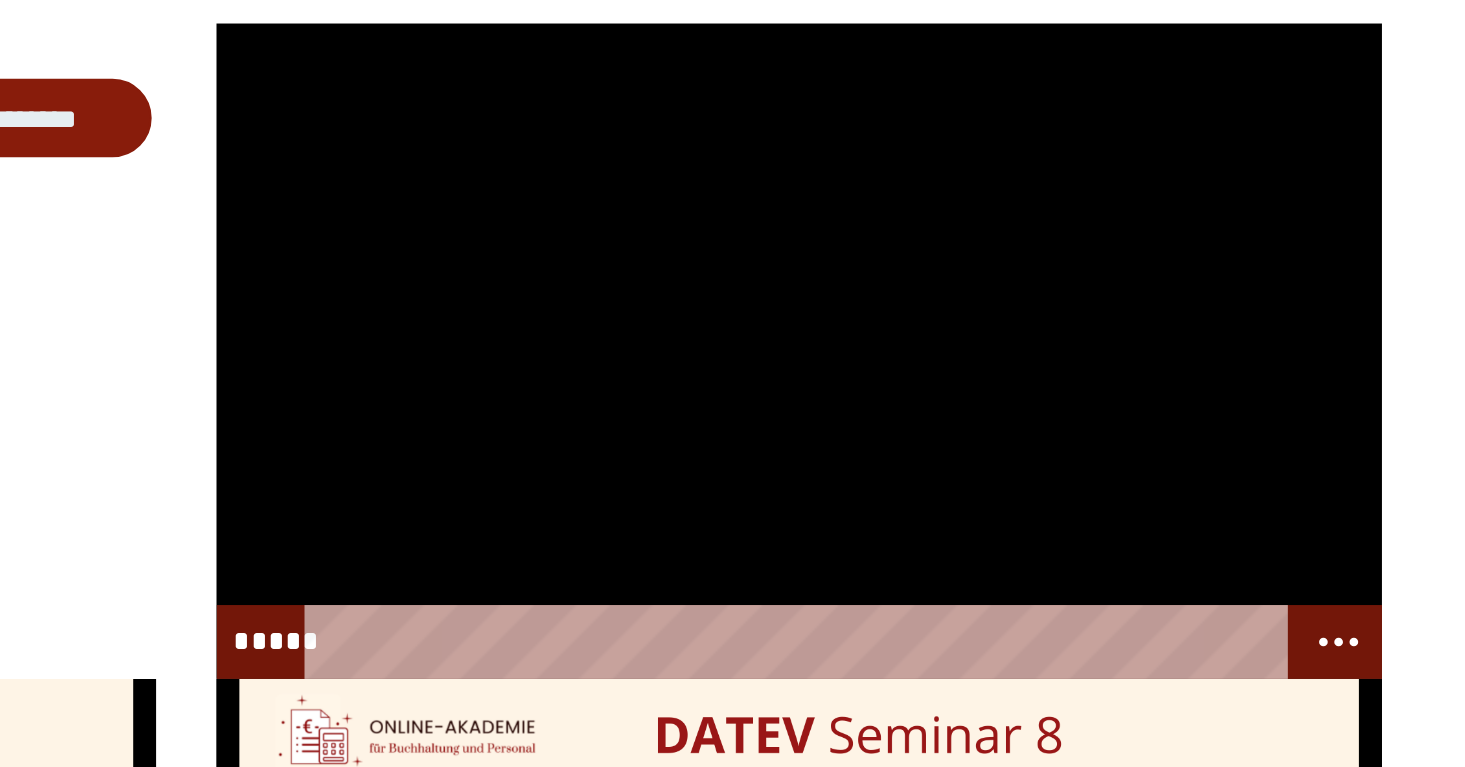 click at bounding box center (1145, 307) 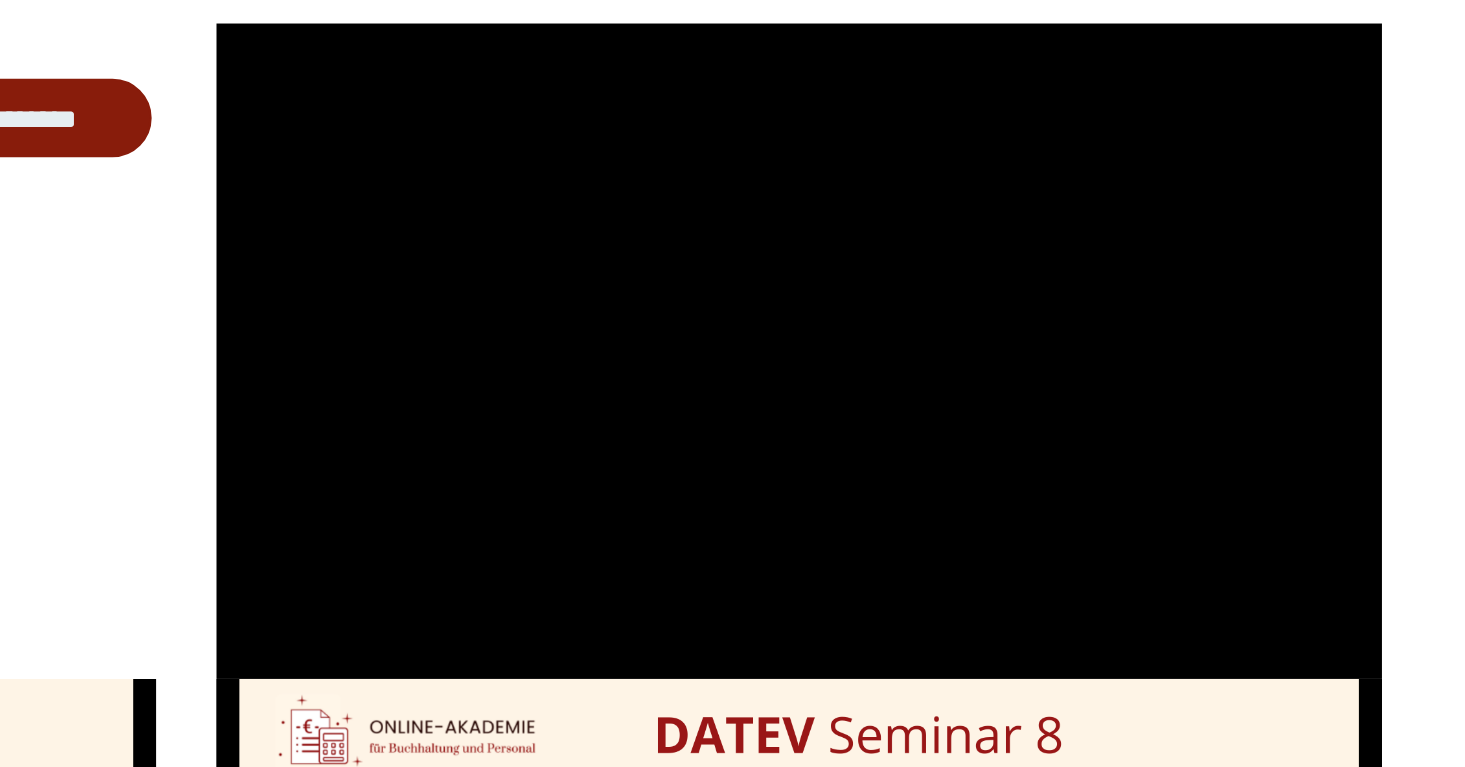 click at bounding box center [1145, 307] 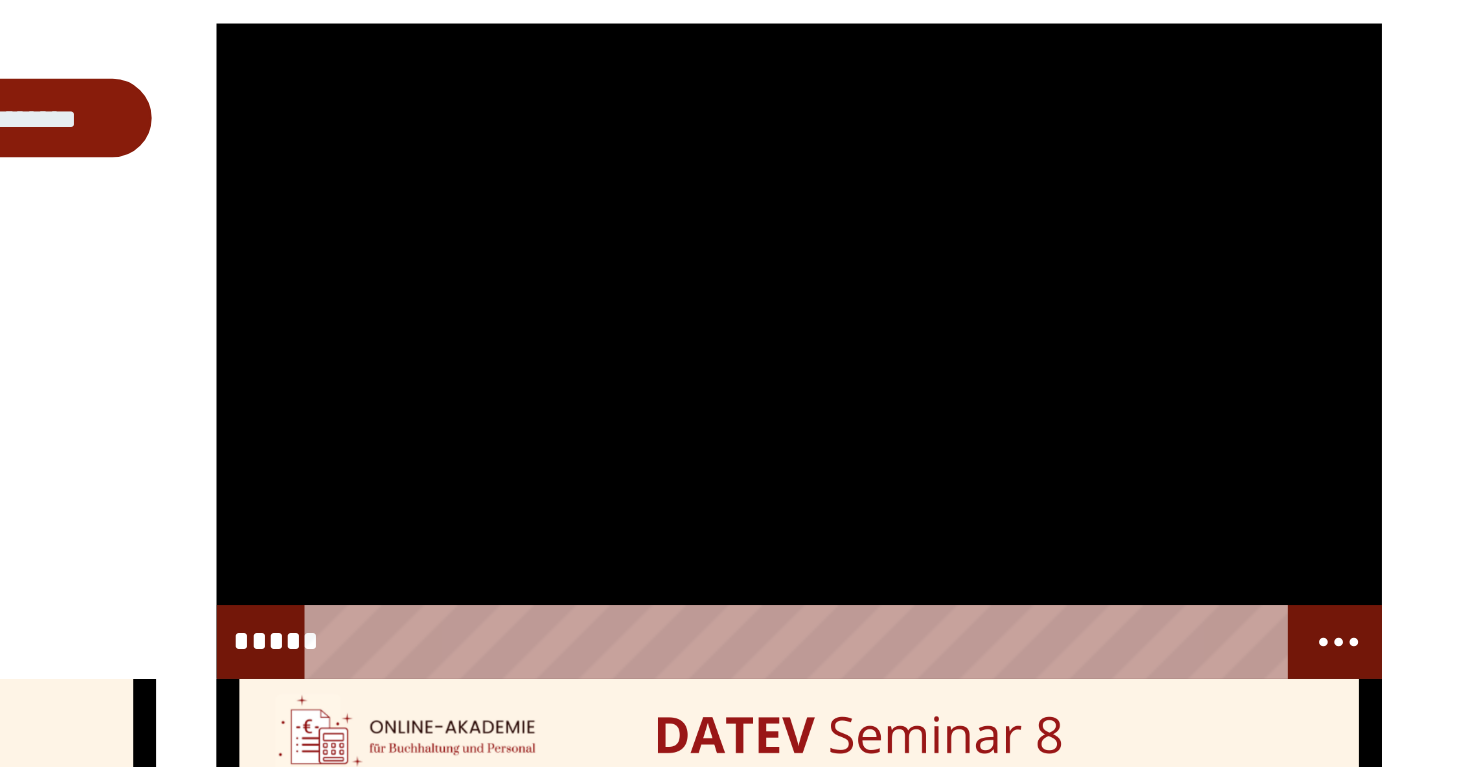 click at bounding box center (1145, 307) 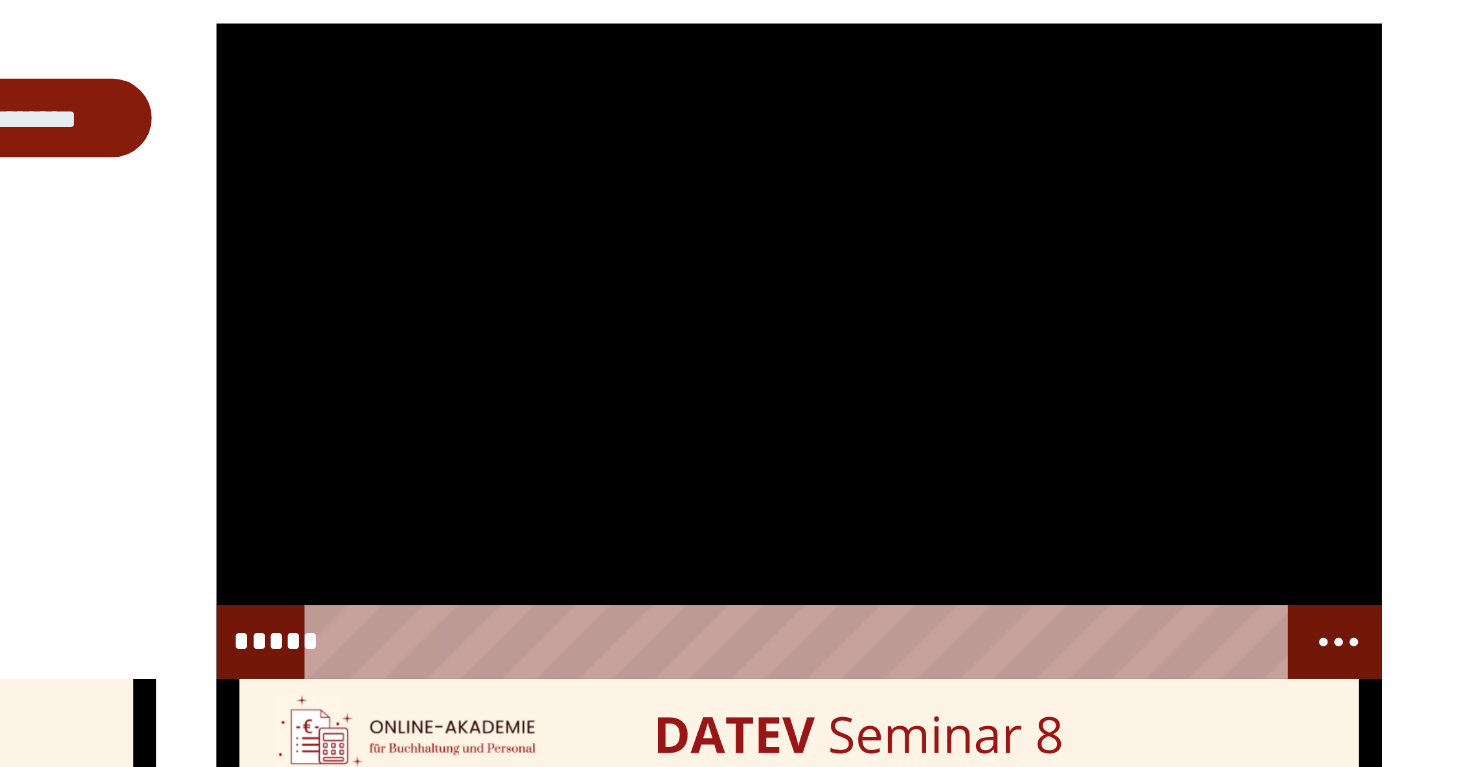 click at bounding box center [1145, 307] 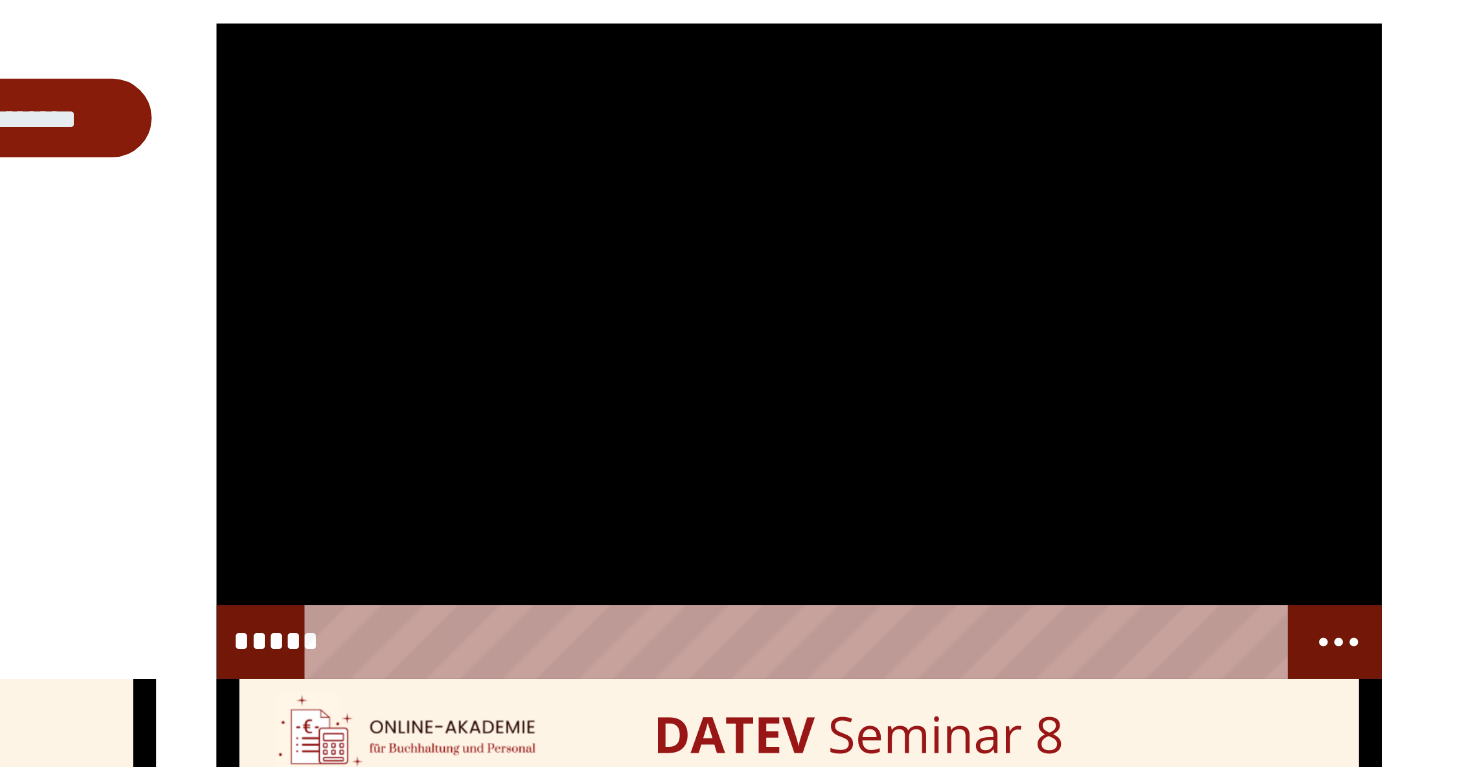 click at bounding box center (1145, 307) 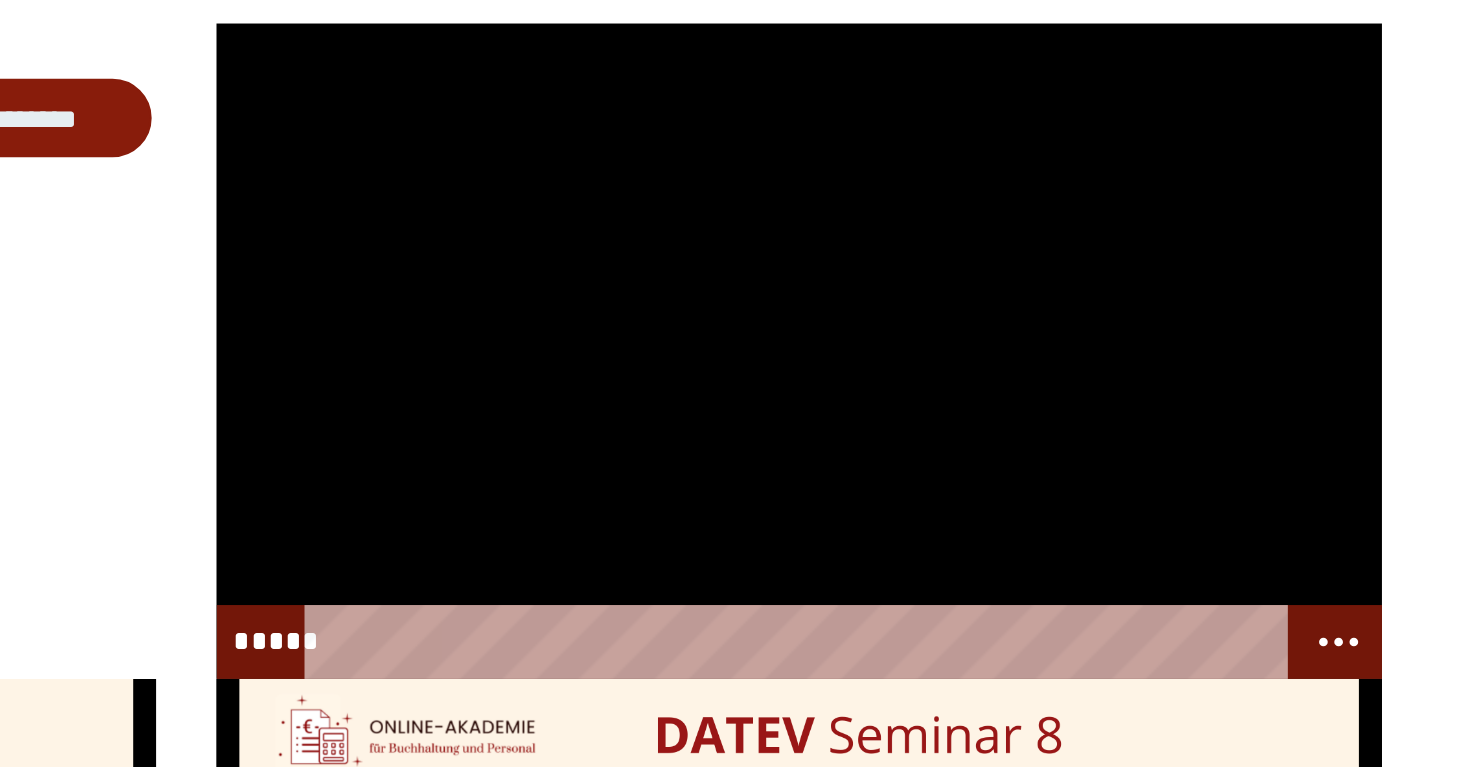 click at bounding box center (1145, 307) 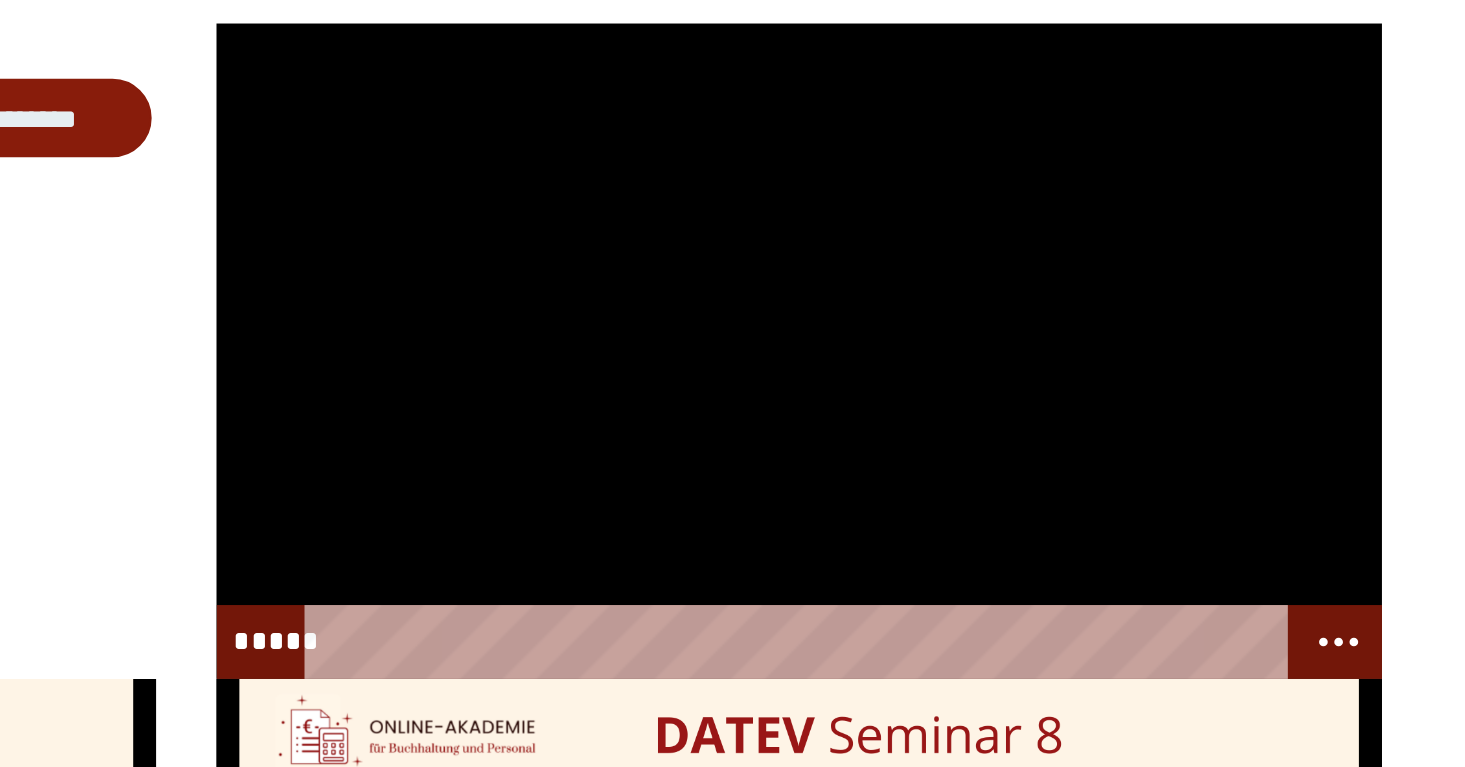click at bounding box center [1145, 307] 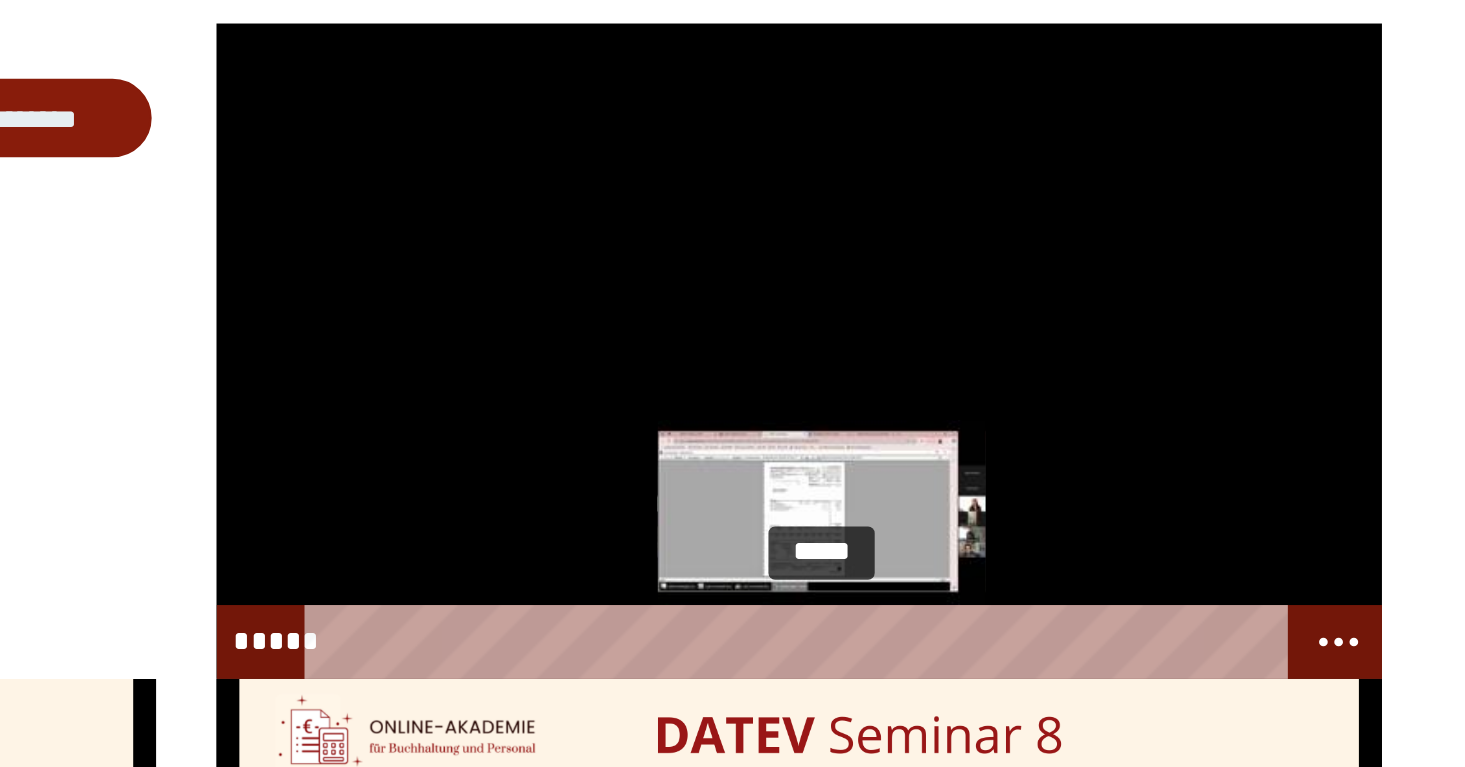 click at bounding box center (1156, 432) 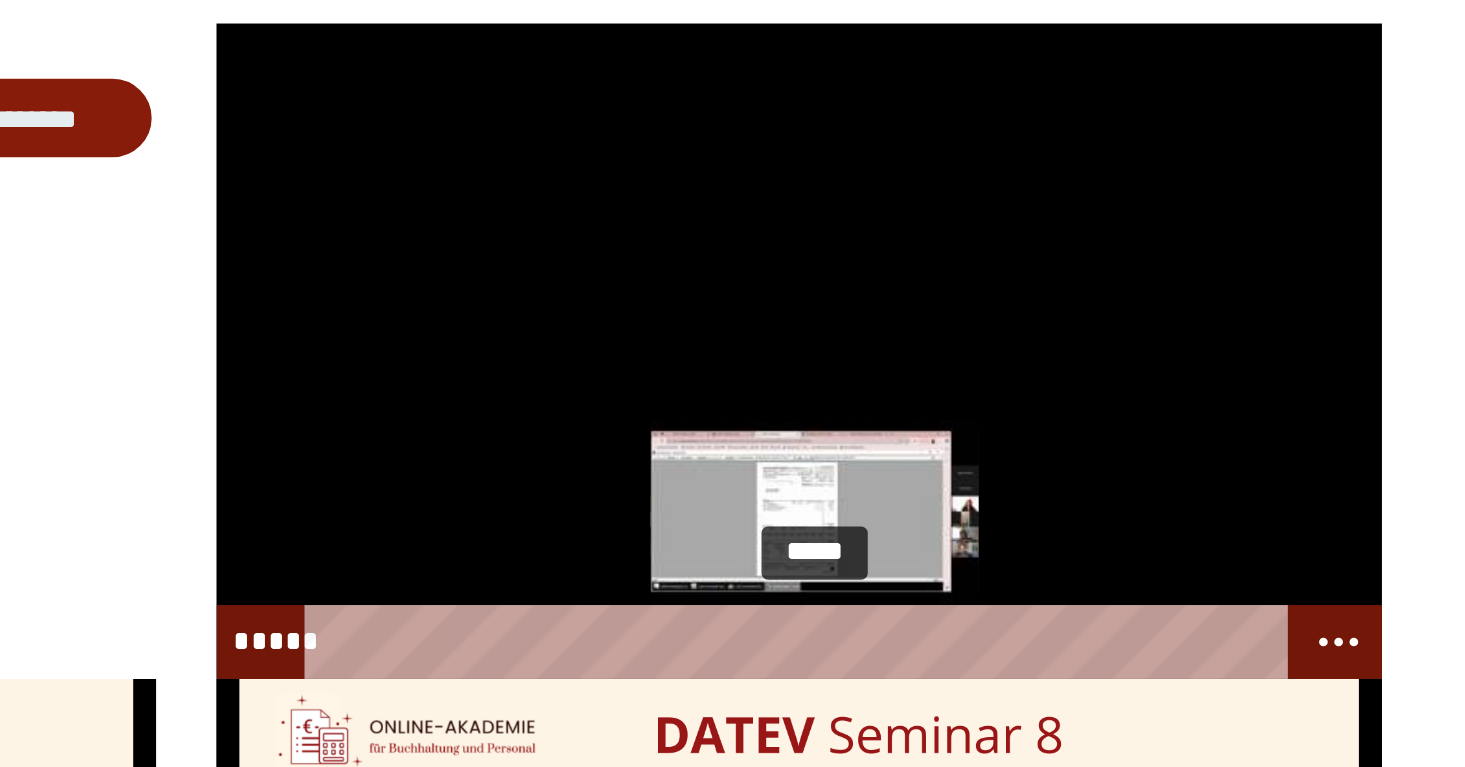 click at bounding box center [1155, 432] 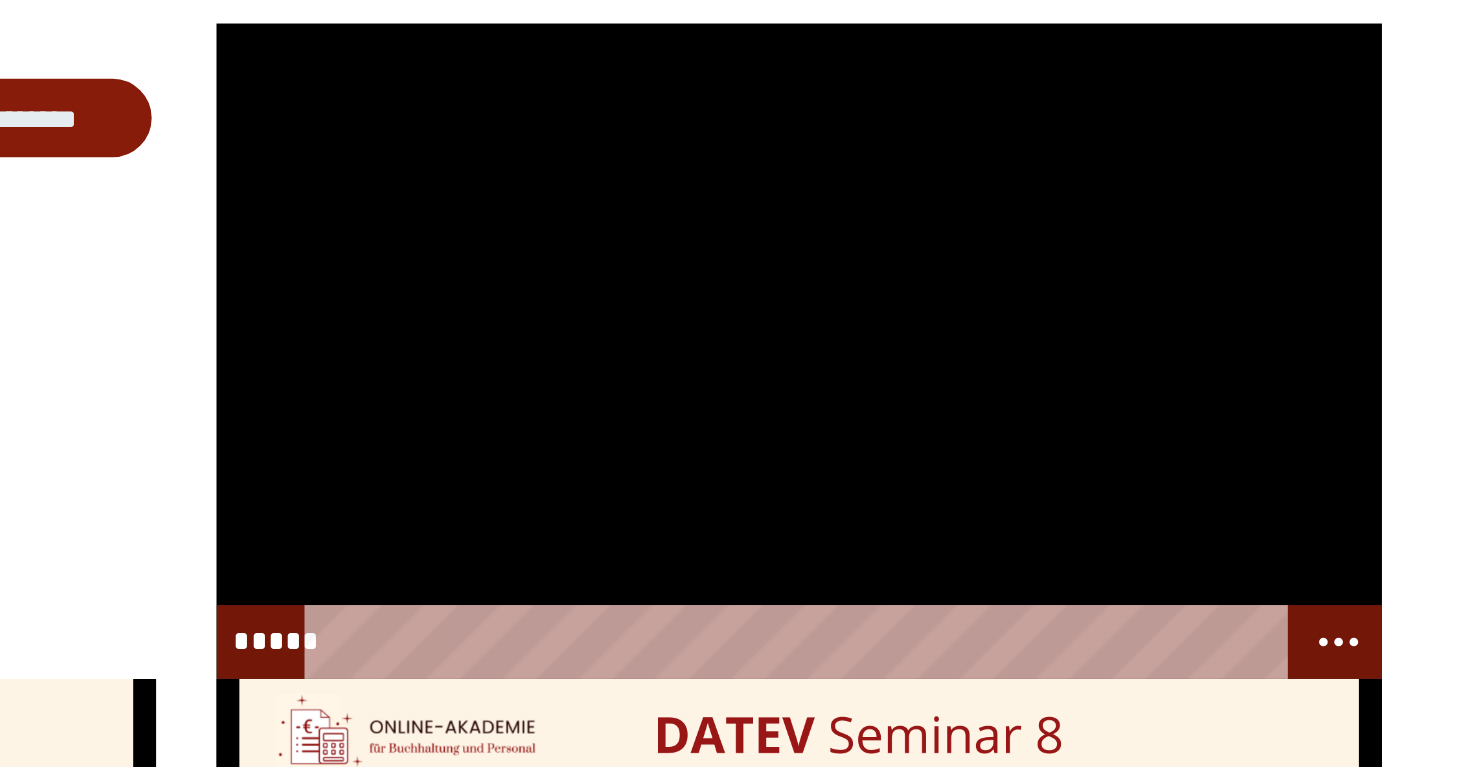 click at bounding box center [1145, 307] 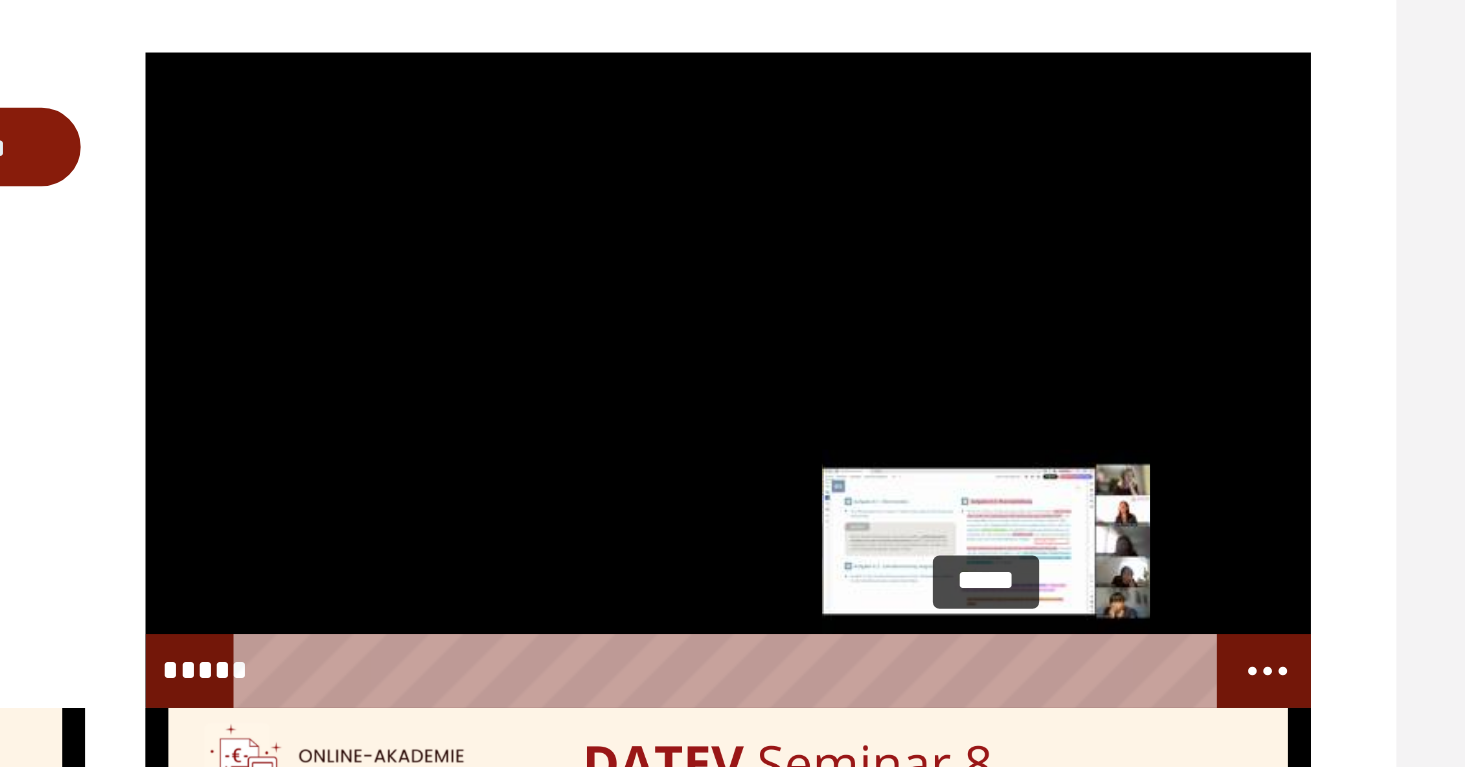 click at bounding box center (1262, 432) 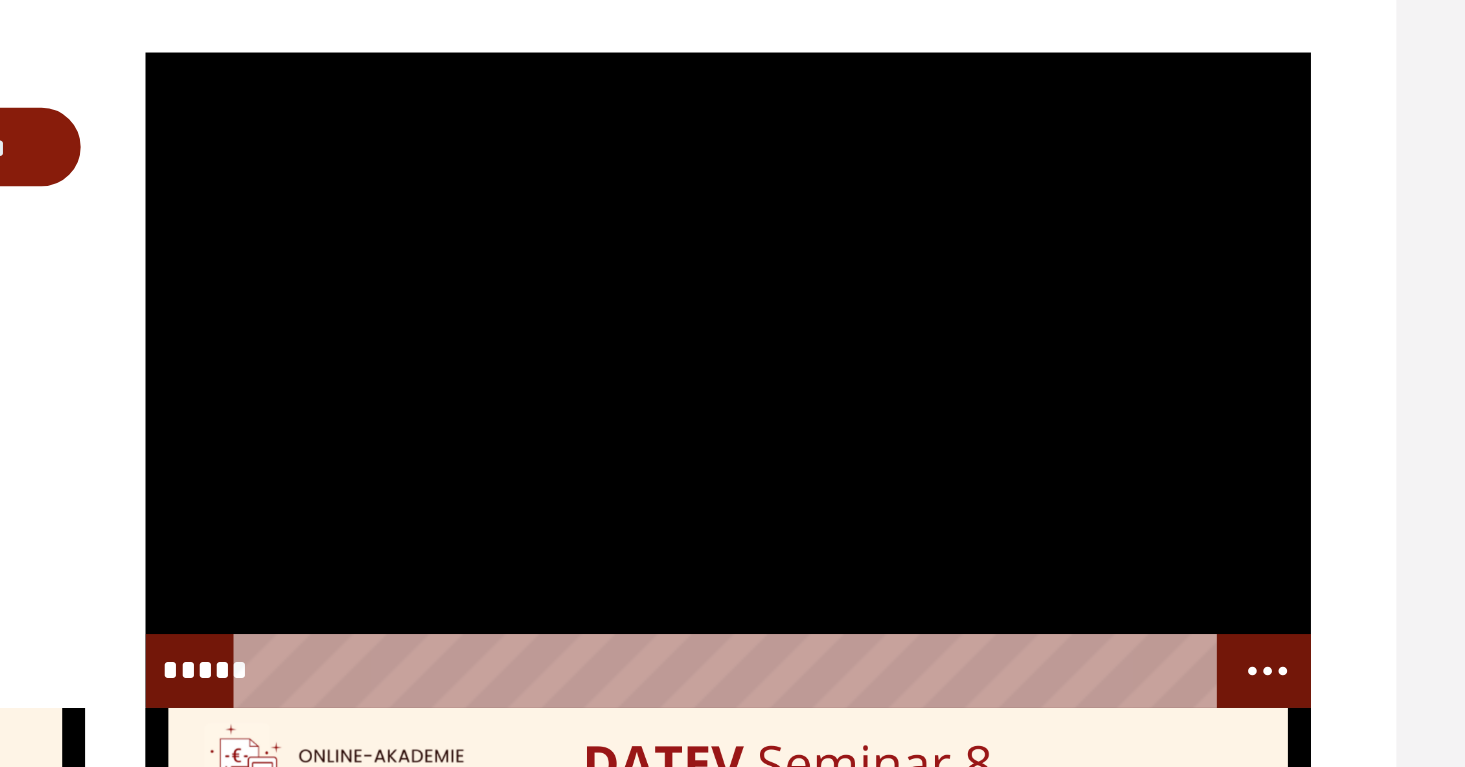 click at bounding box center (1145, 307) 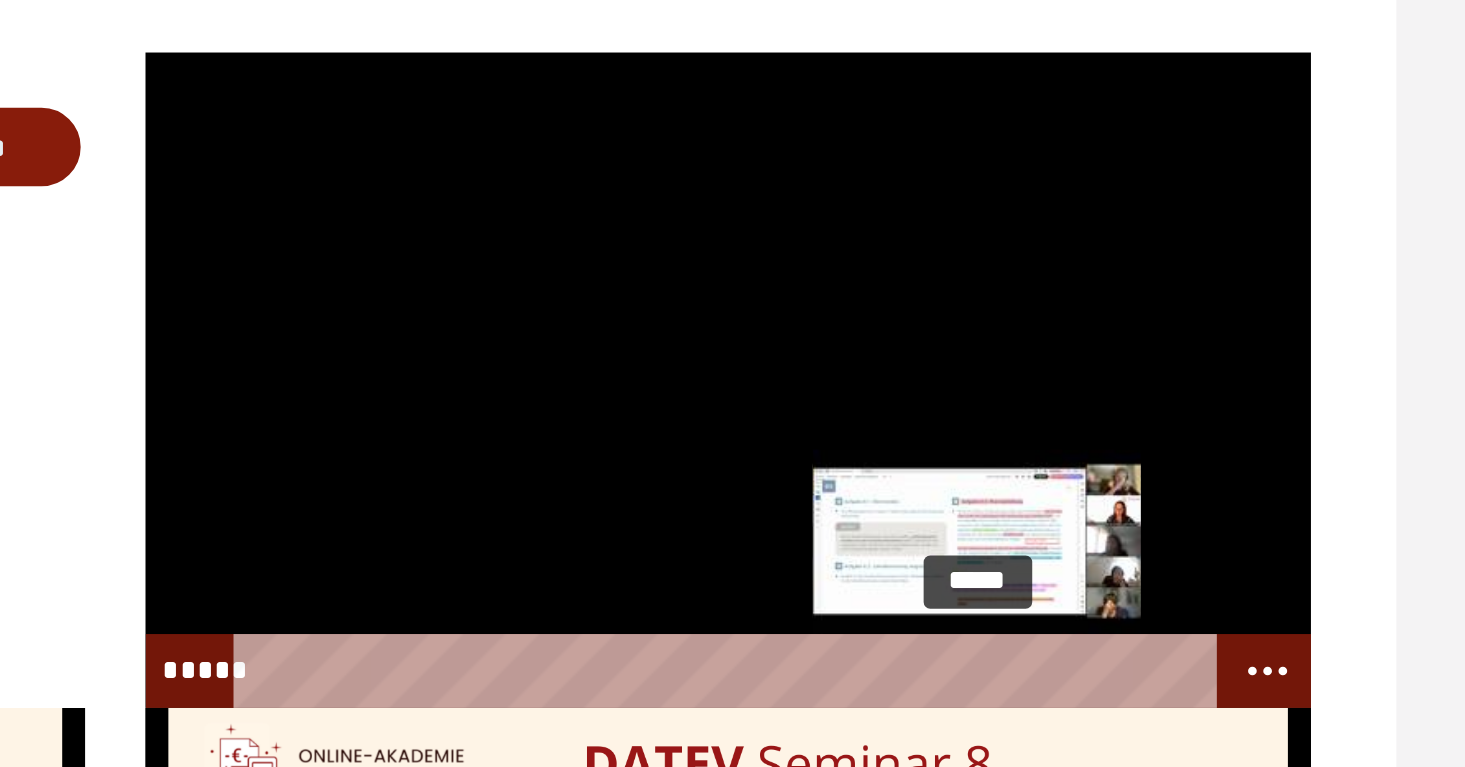 click at bounding box center [1257, 432] 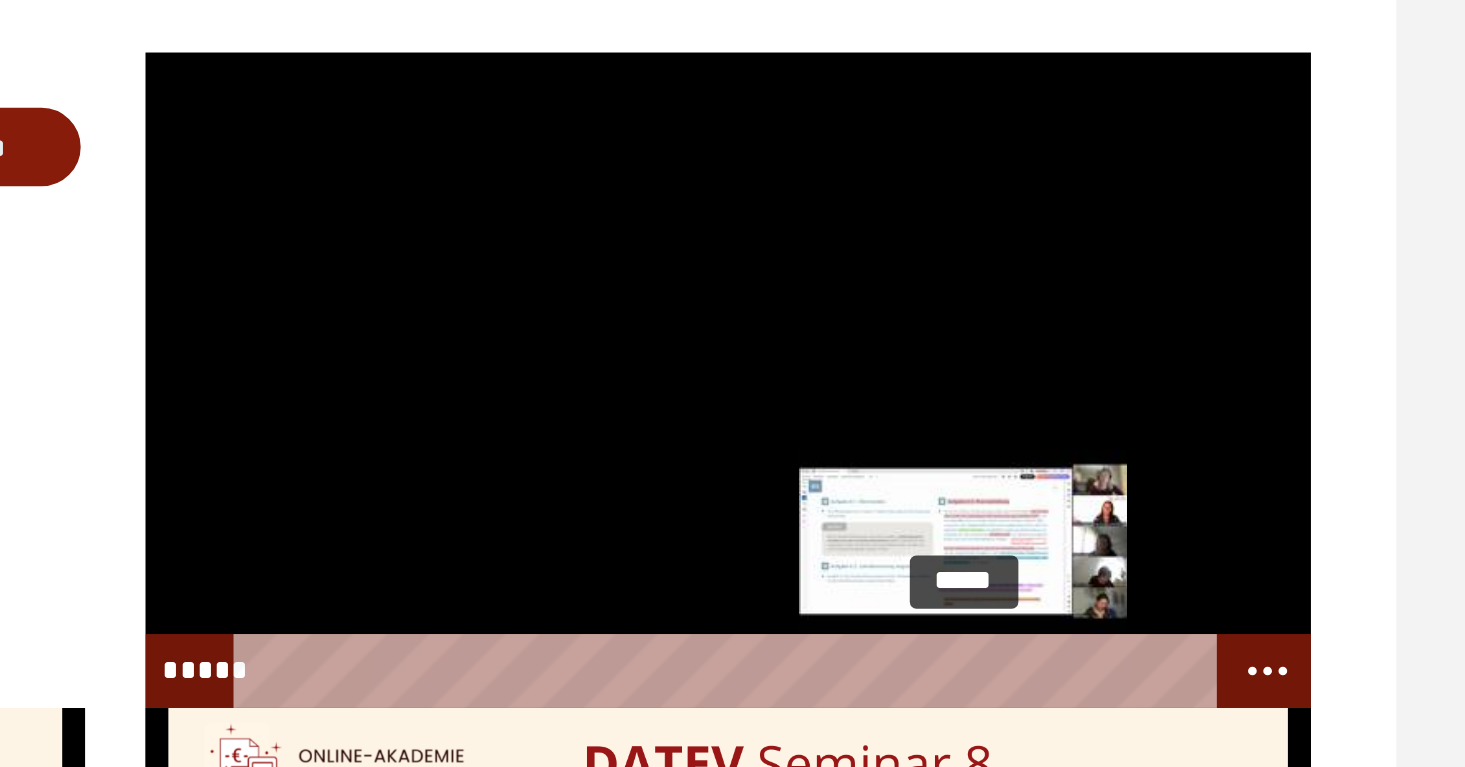 click at bounding box center [1253, 432] 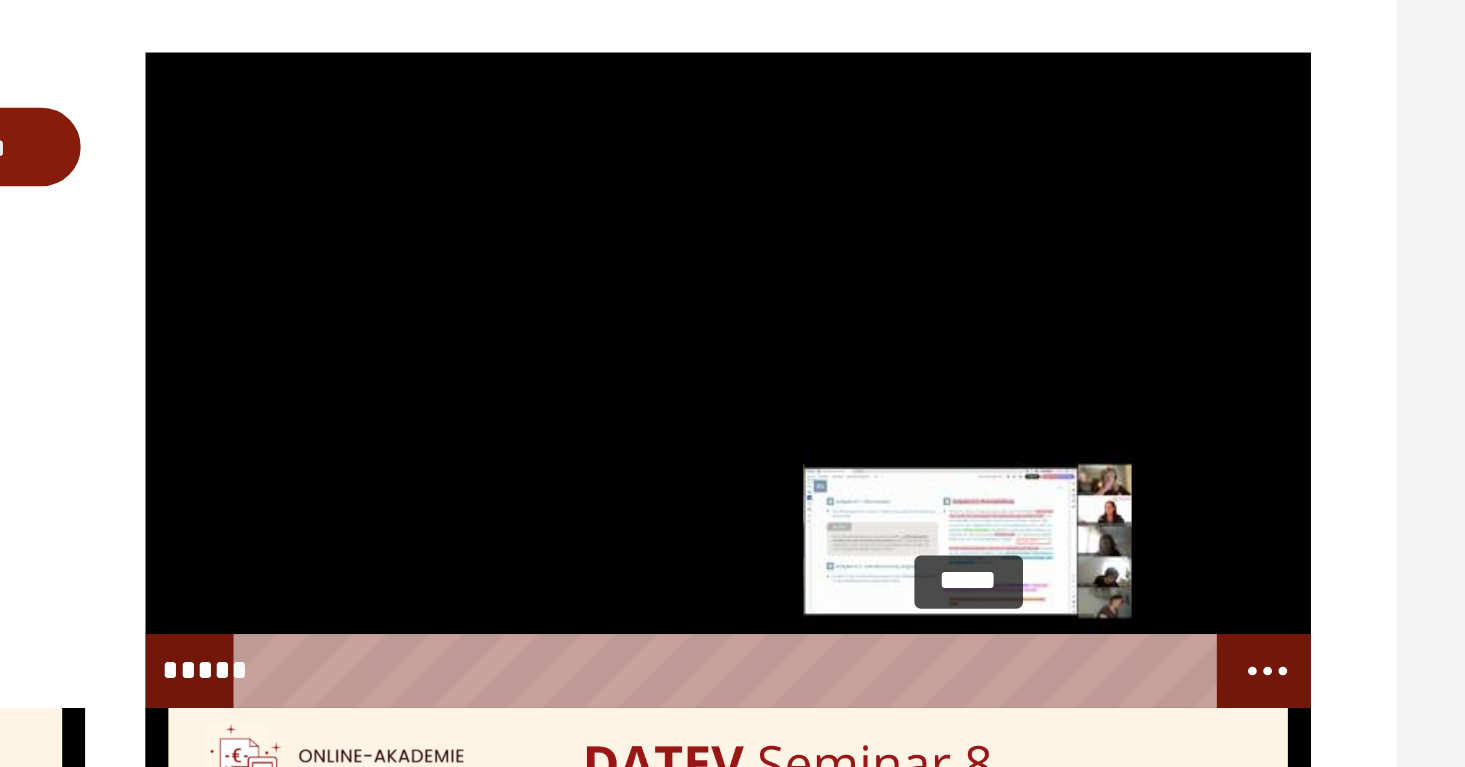 click at bounding box center (1247, 432) 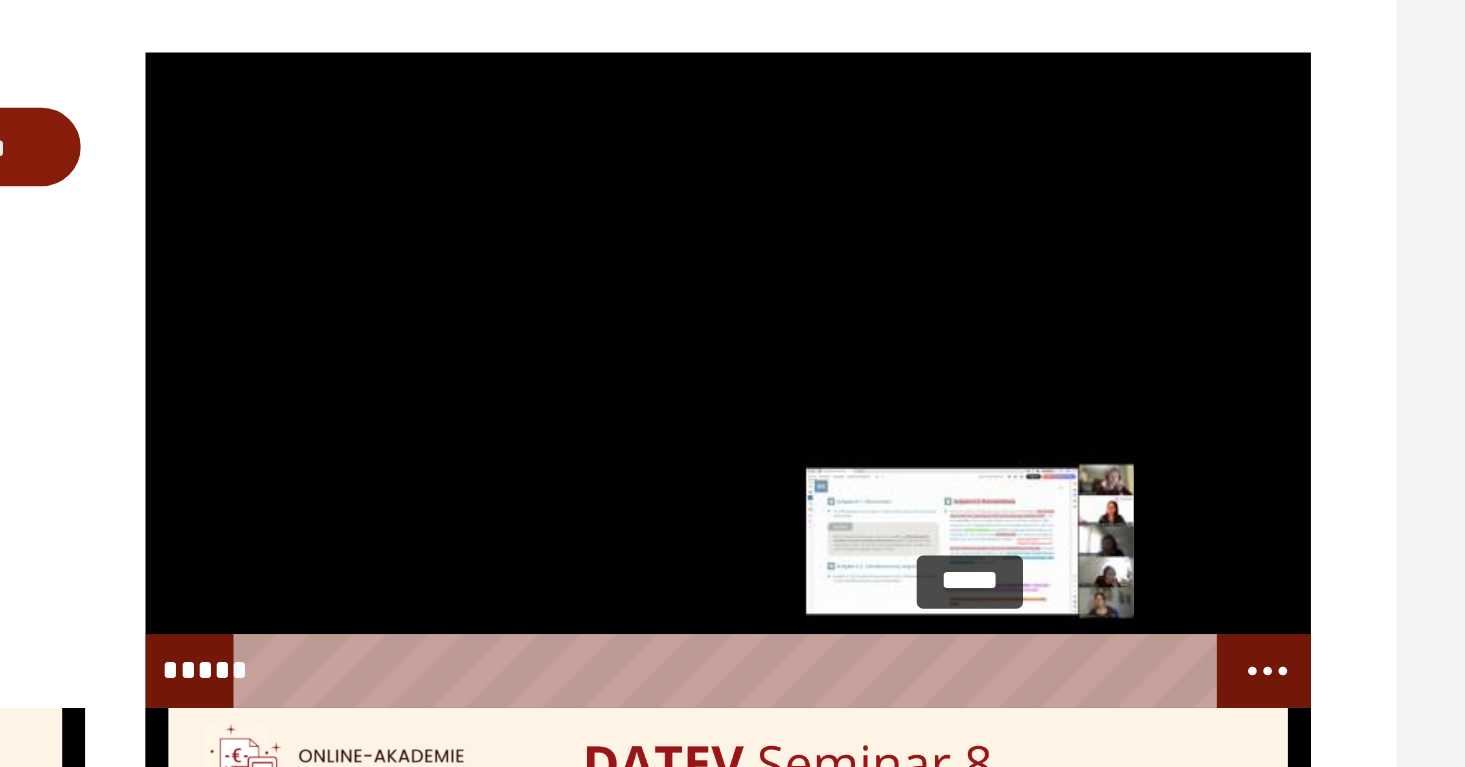 click at bounding box center [1249, 432] 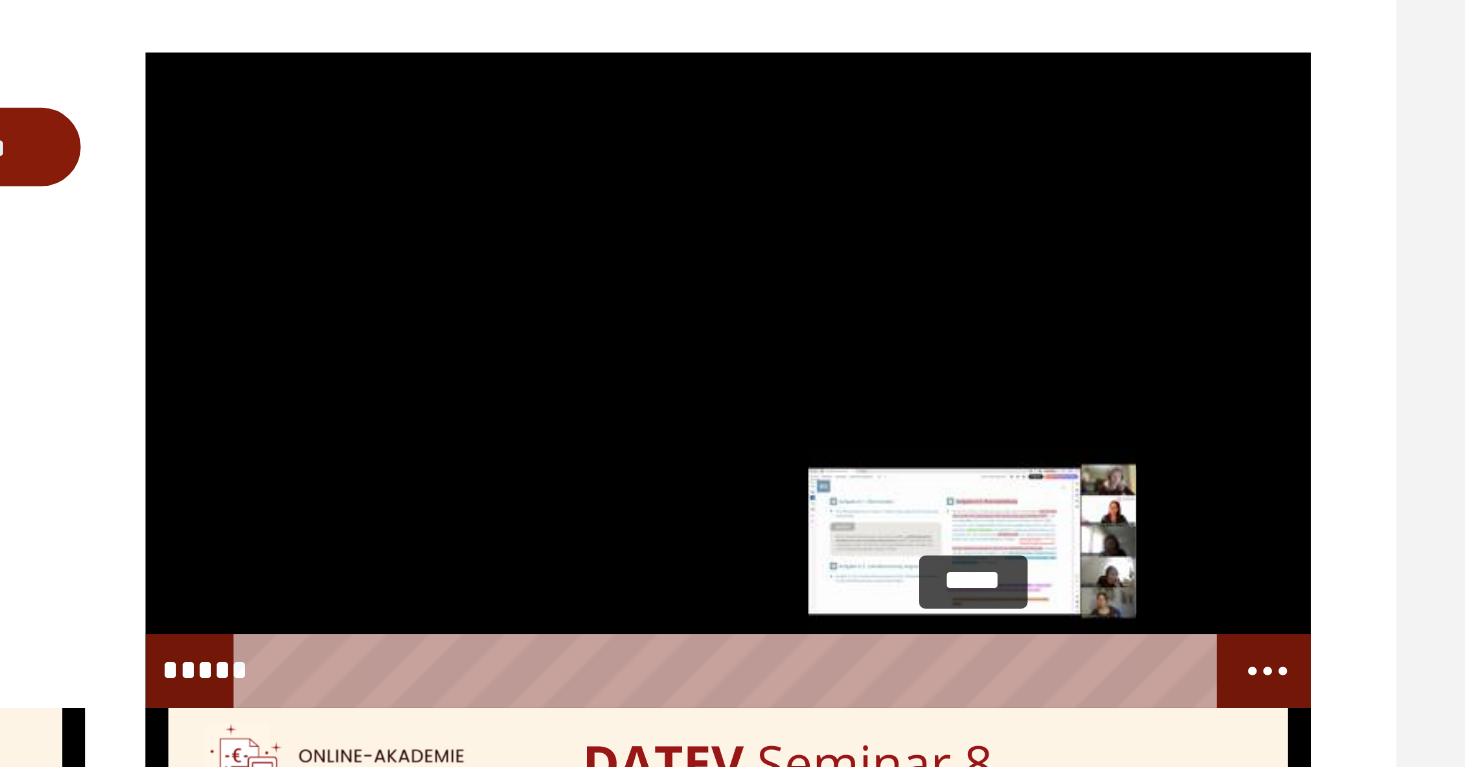 click at bounding box center (1250, 432) 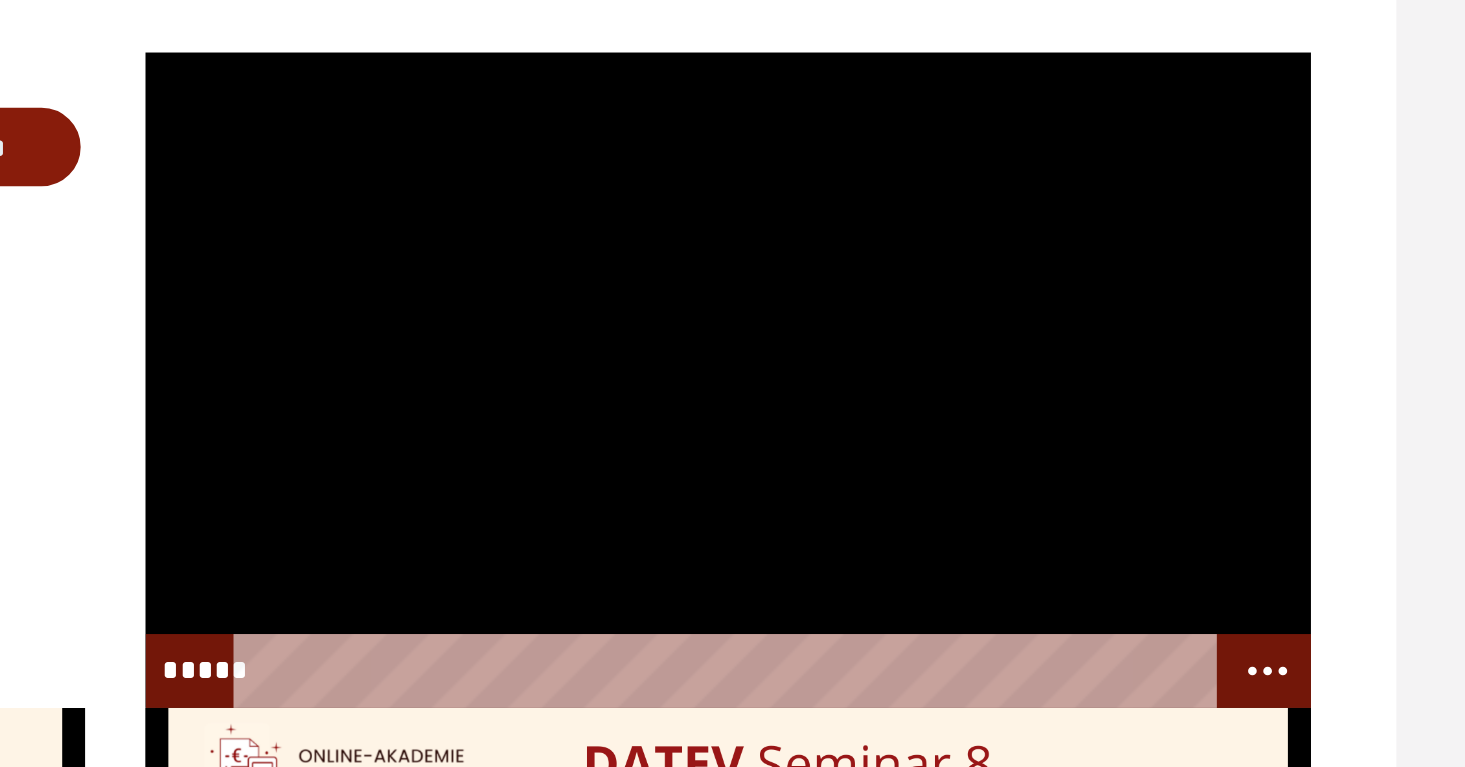 click at bounding box center (1145, 307) 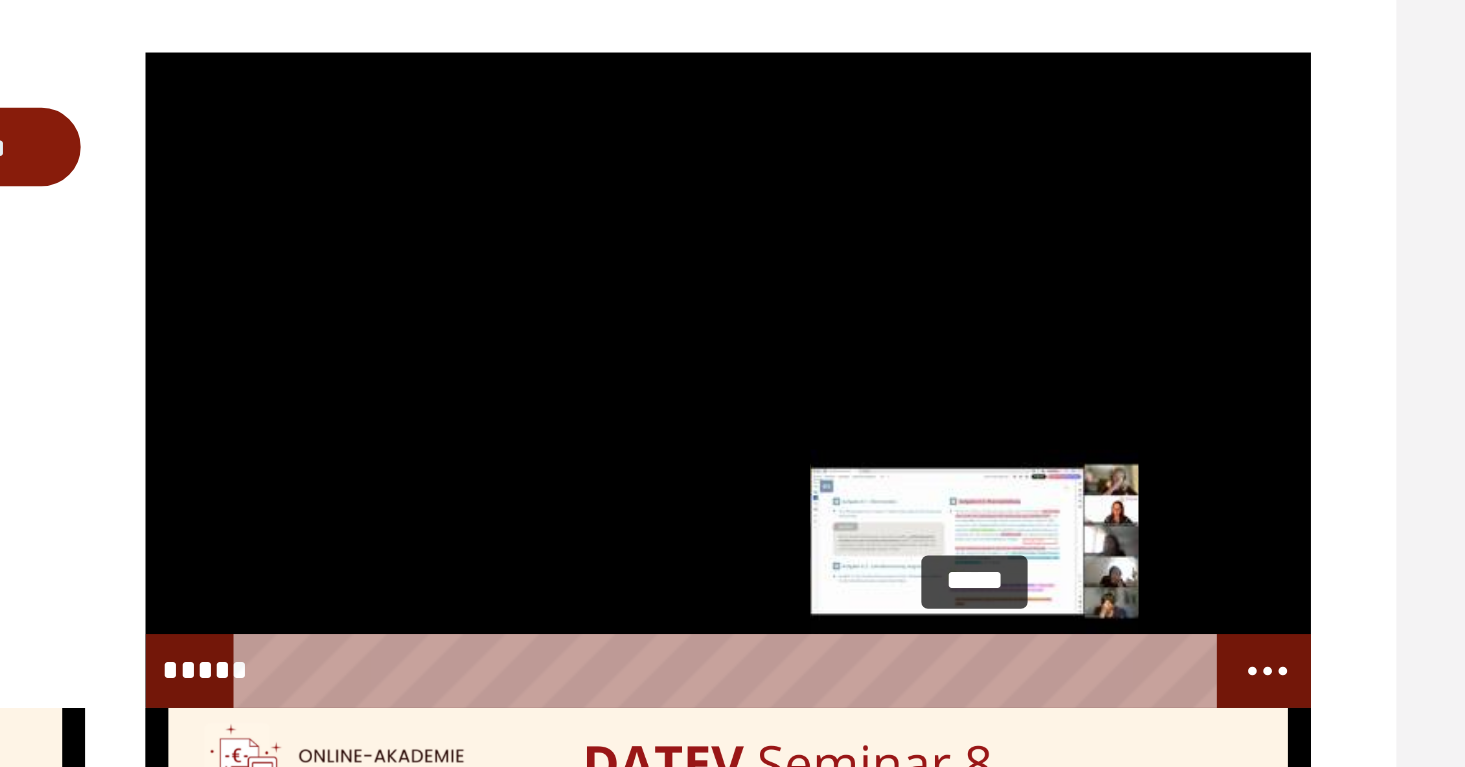 click at bounding box center (1253, 432) 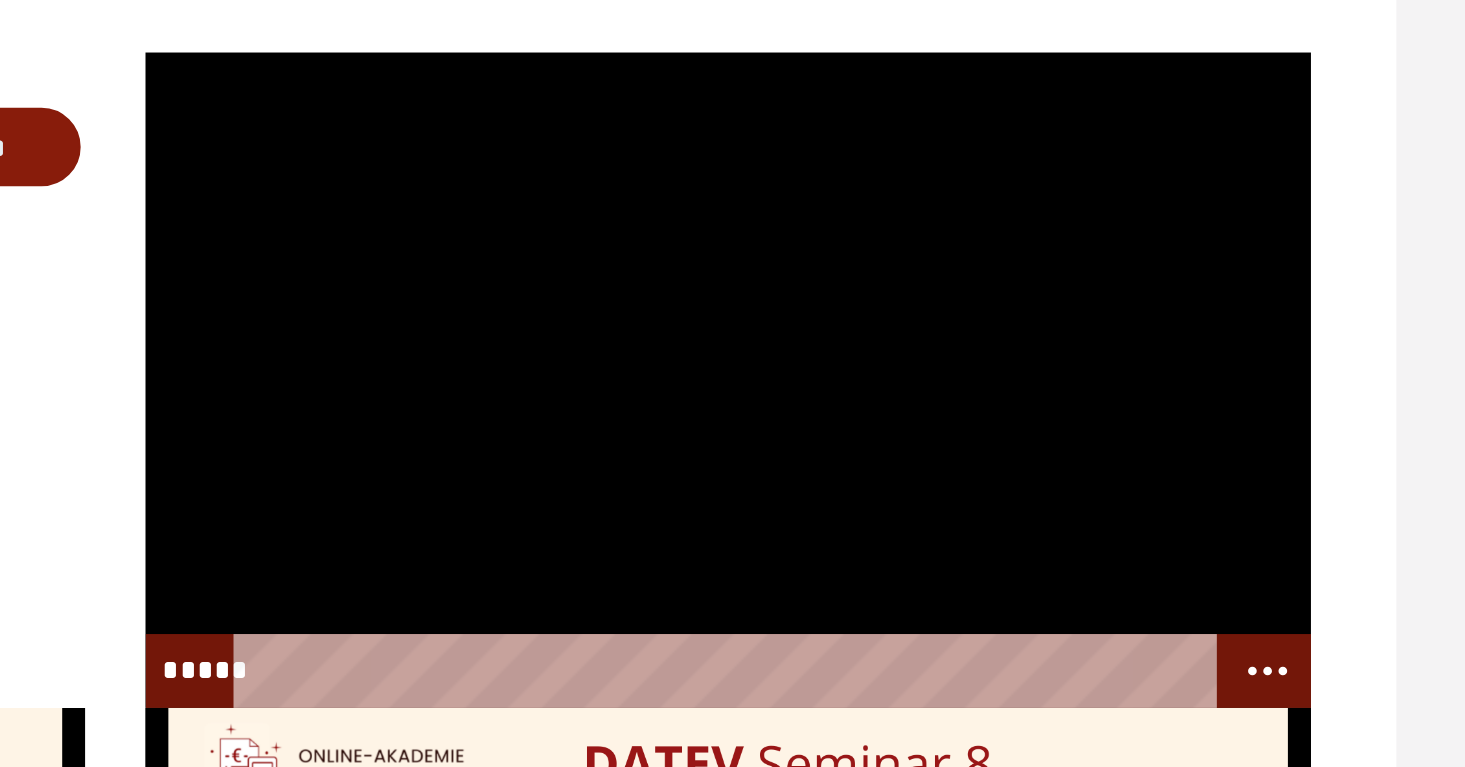 click at bounding box center [1145, 307] 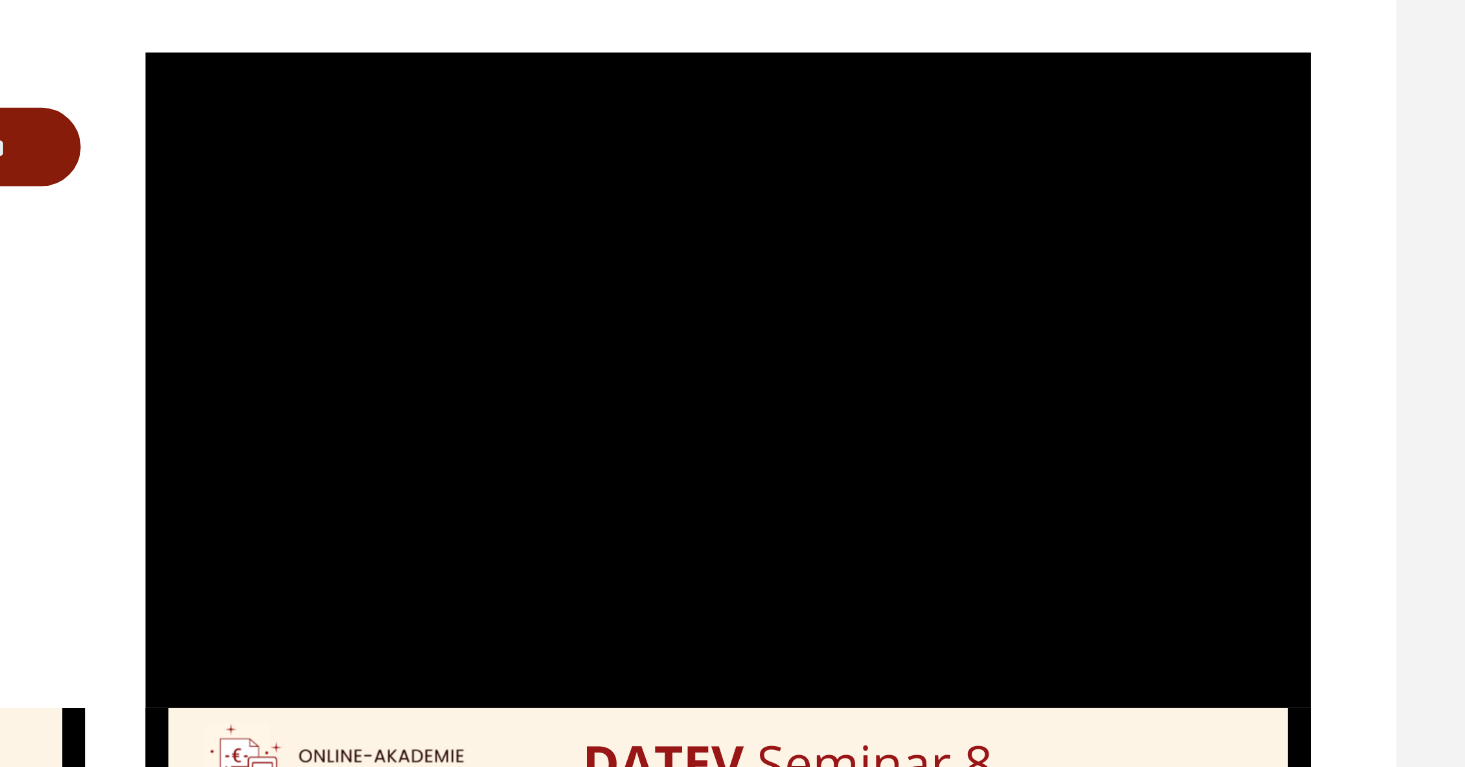 click at bounding box center [1145, 307] 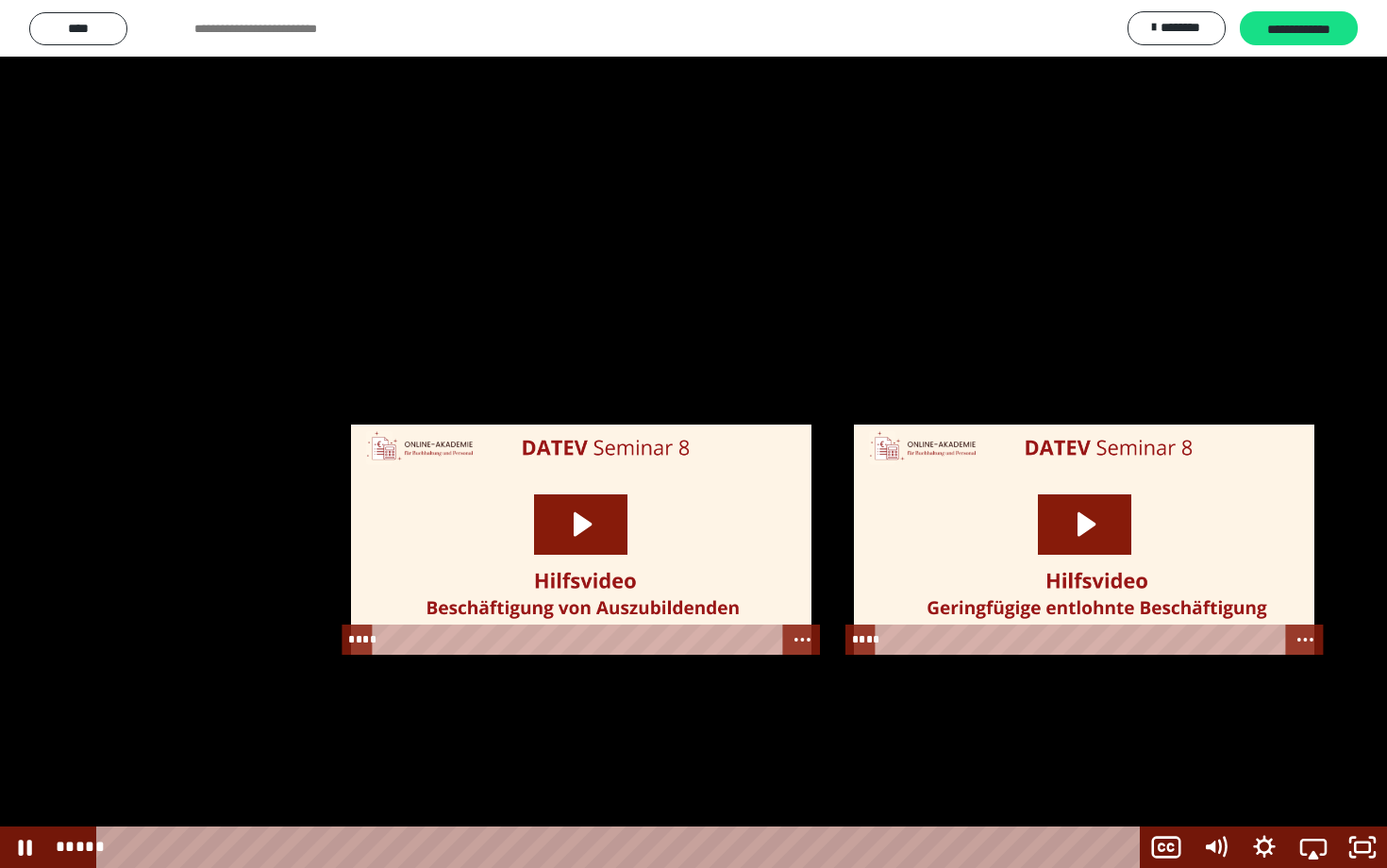 click at bounding box center (694, 434) 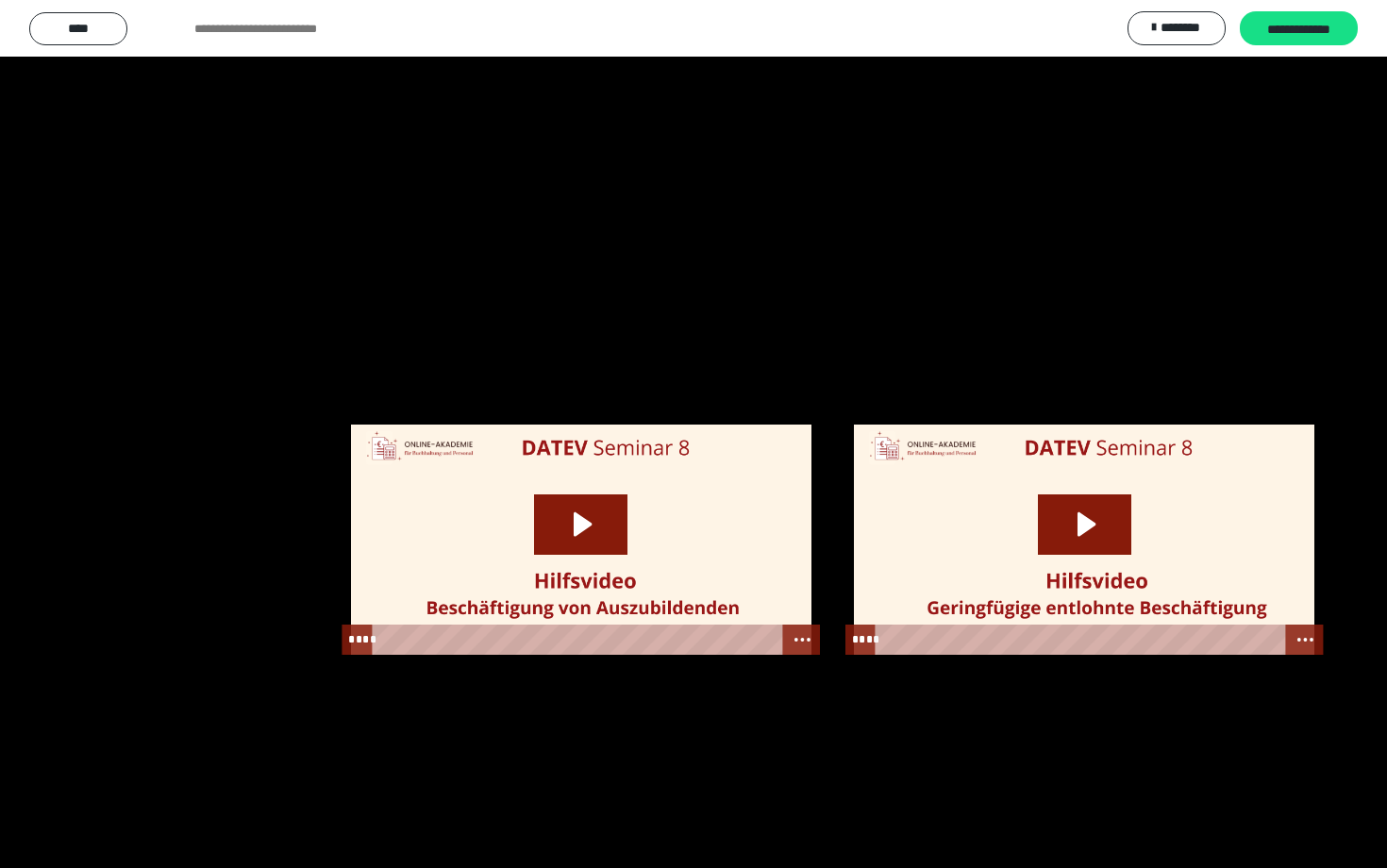 click at bounding box center (694, 434) 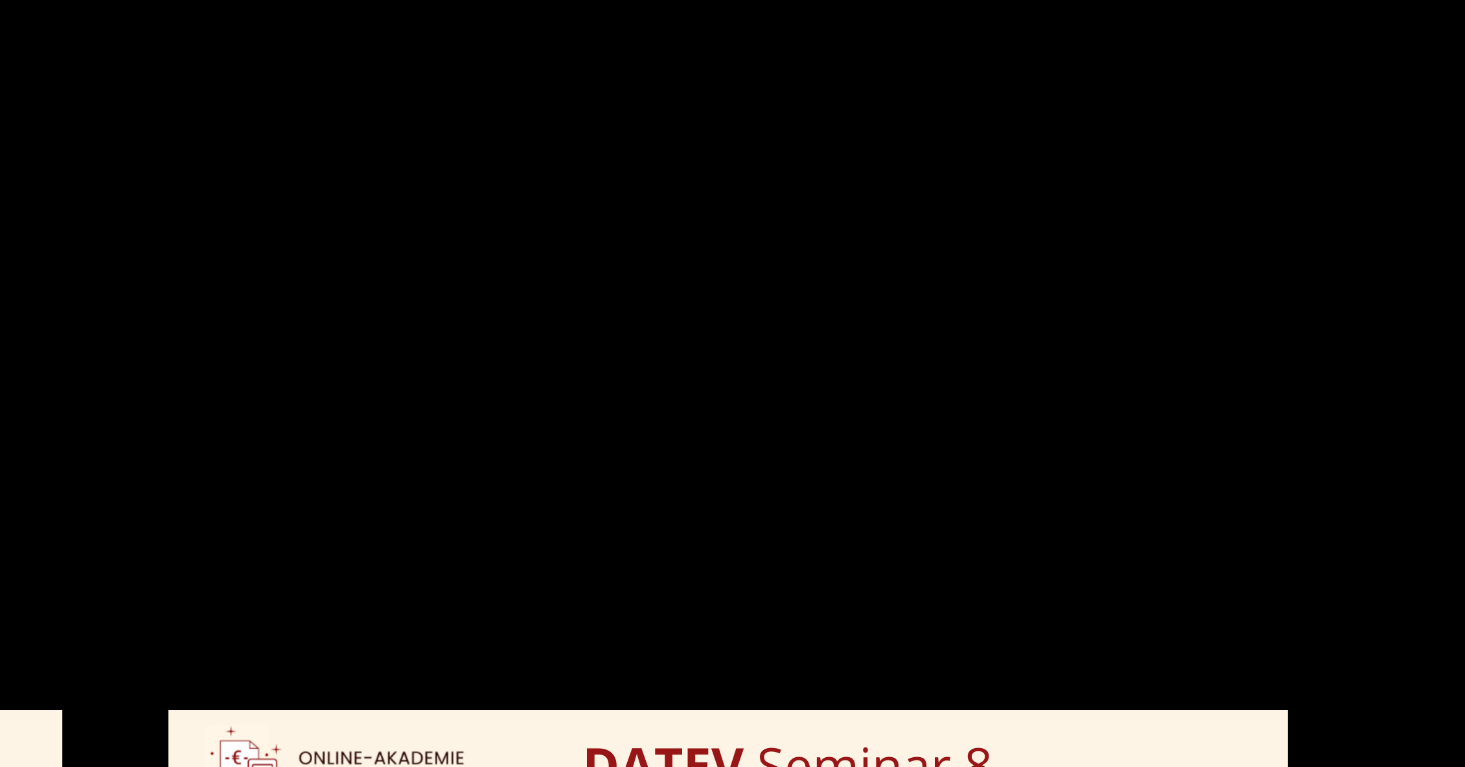 scroll, scrollTop: 18, scrollLeft: 0, axis: vertical 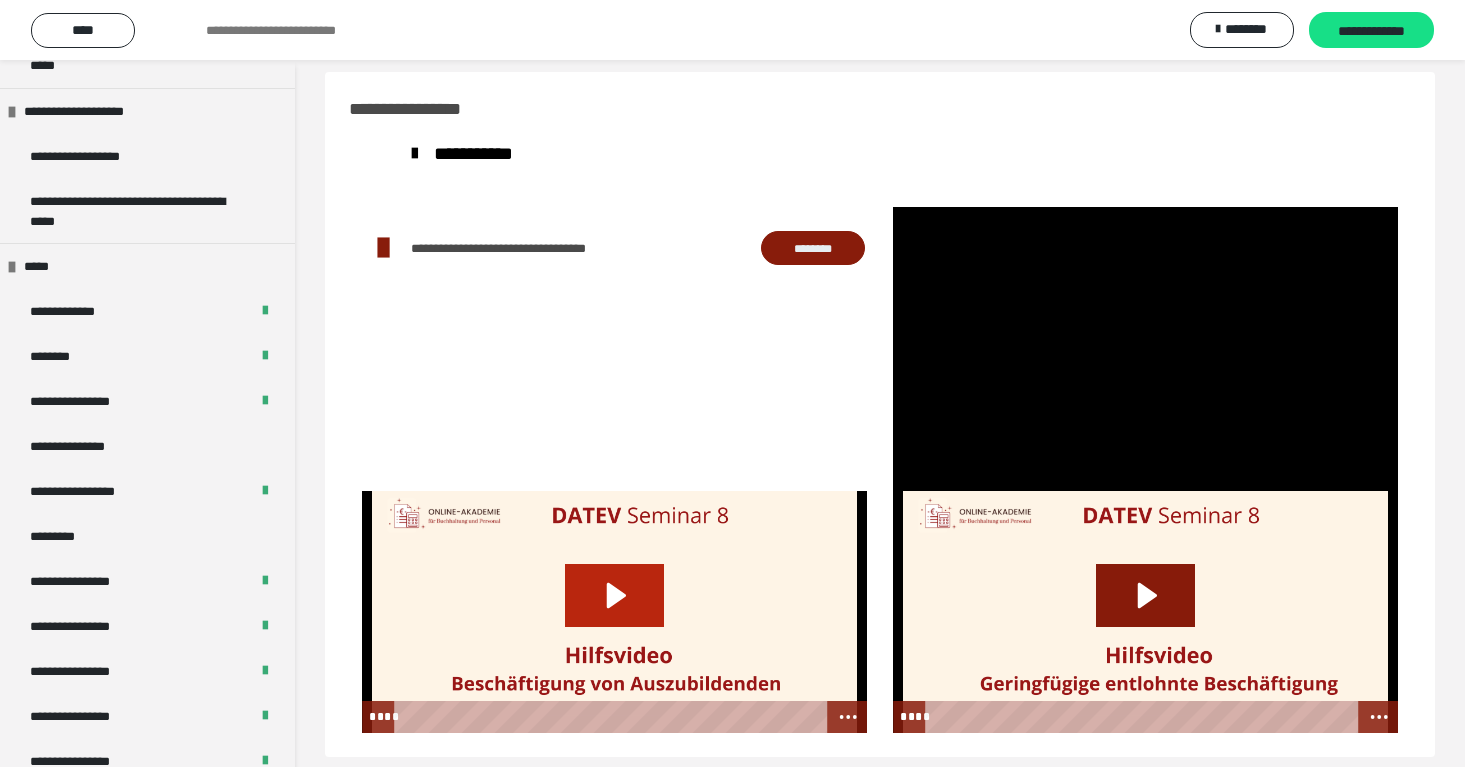 click 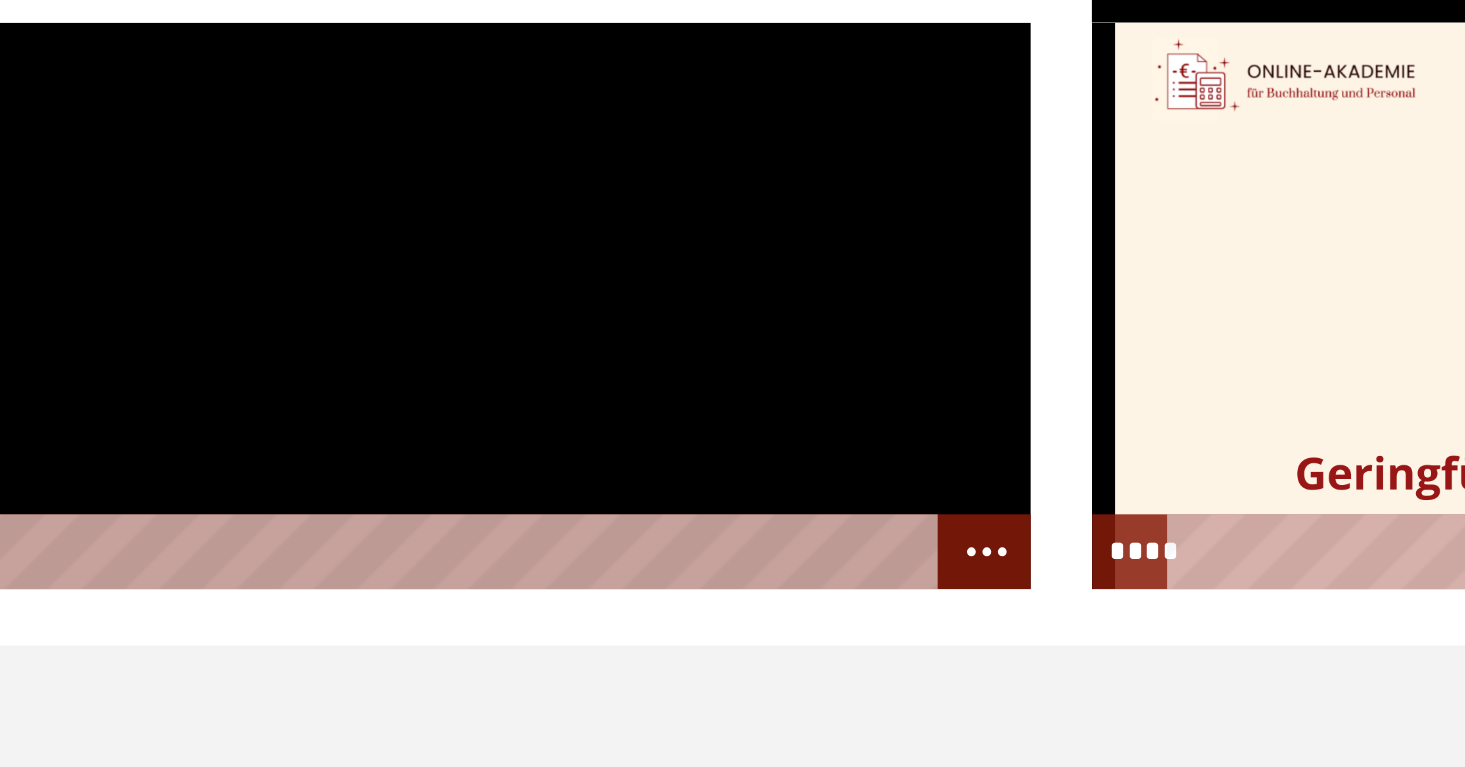scroll, scrollTop: 60, scrollLeft: 0, axis: vertical 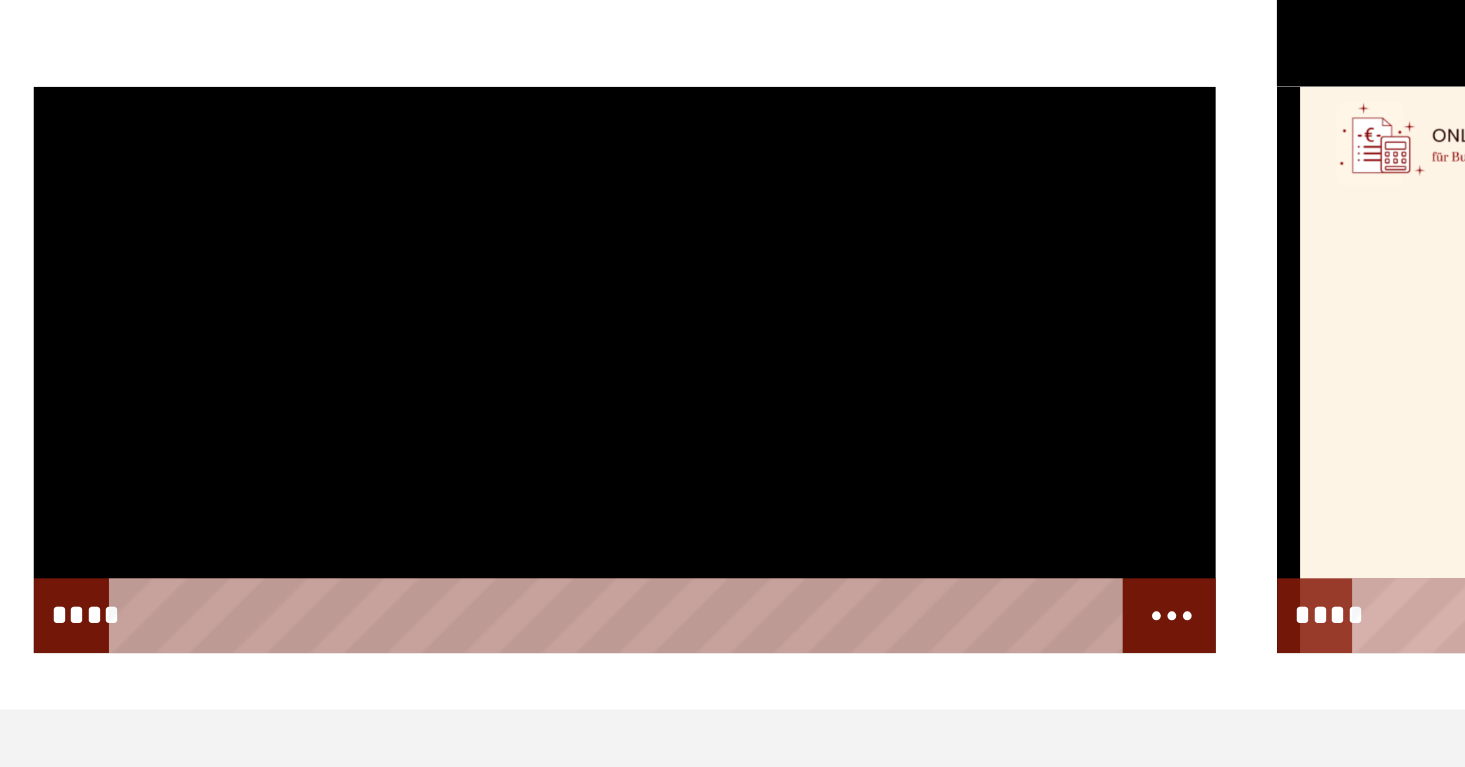 click at bounding box center (614, 570) 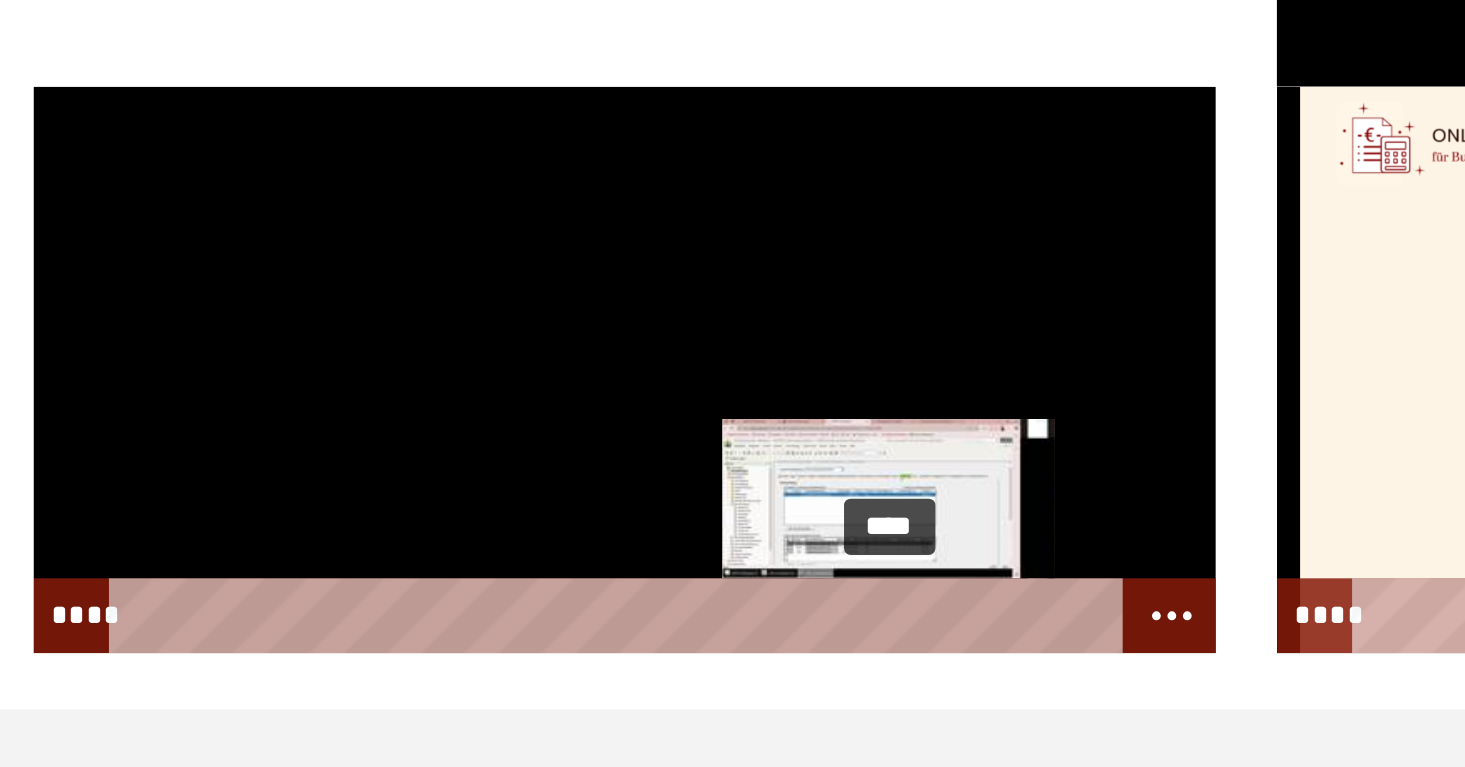 click at bounding box center [731, 675] 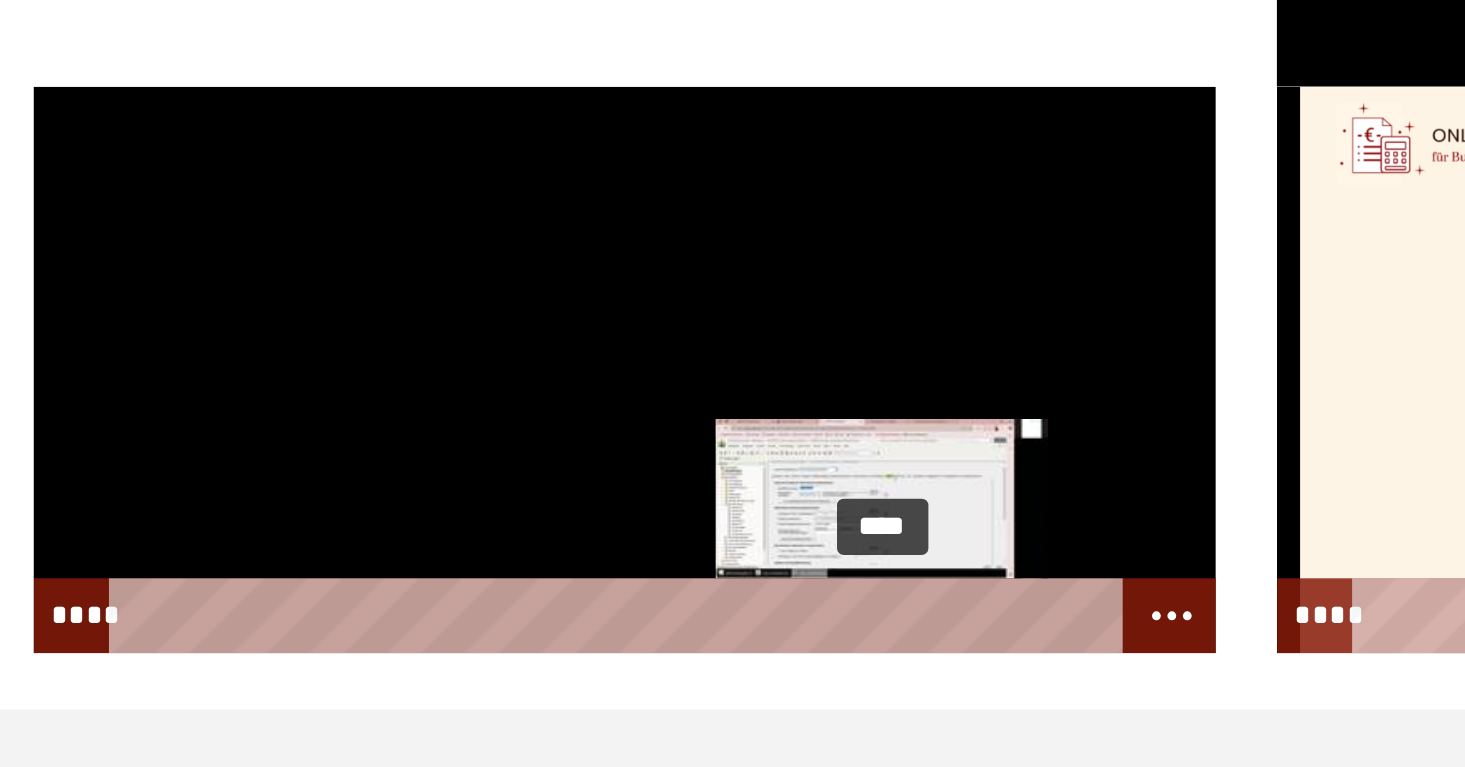 click at bounding box center (724, 675) 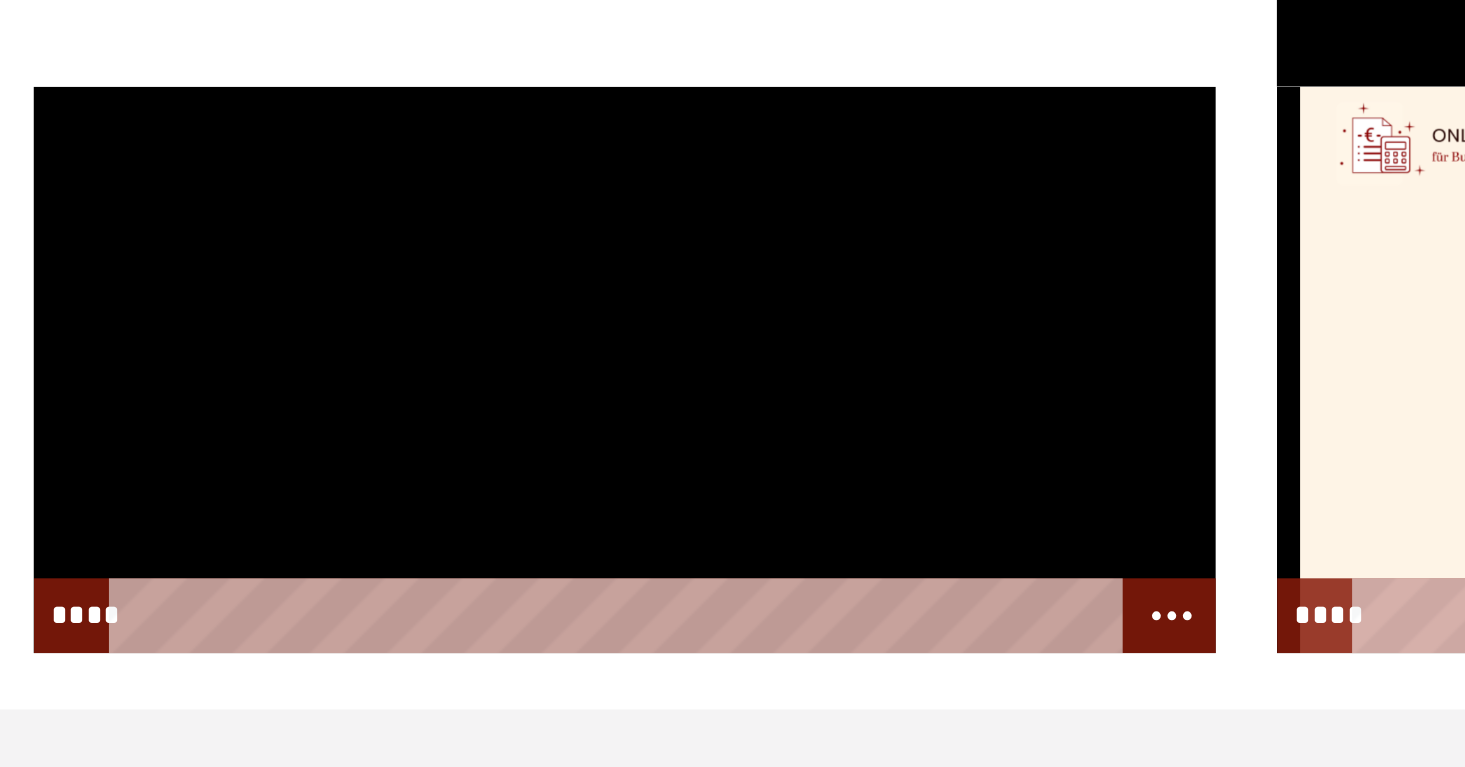 click at bounding box center (614, 570) 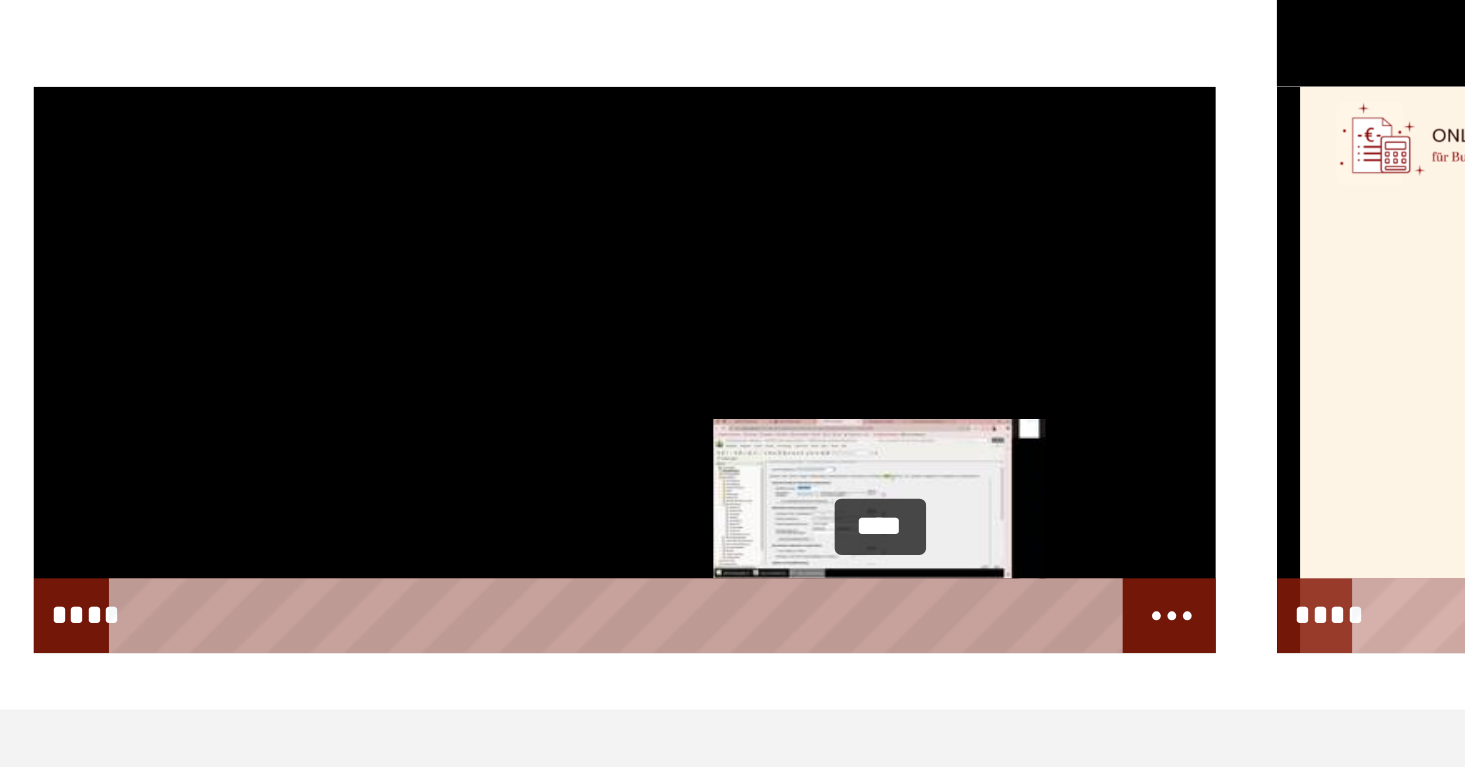 click at bounding box center (726, 675) 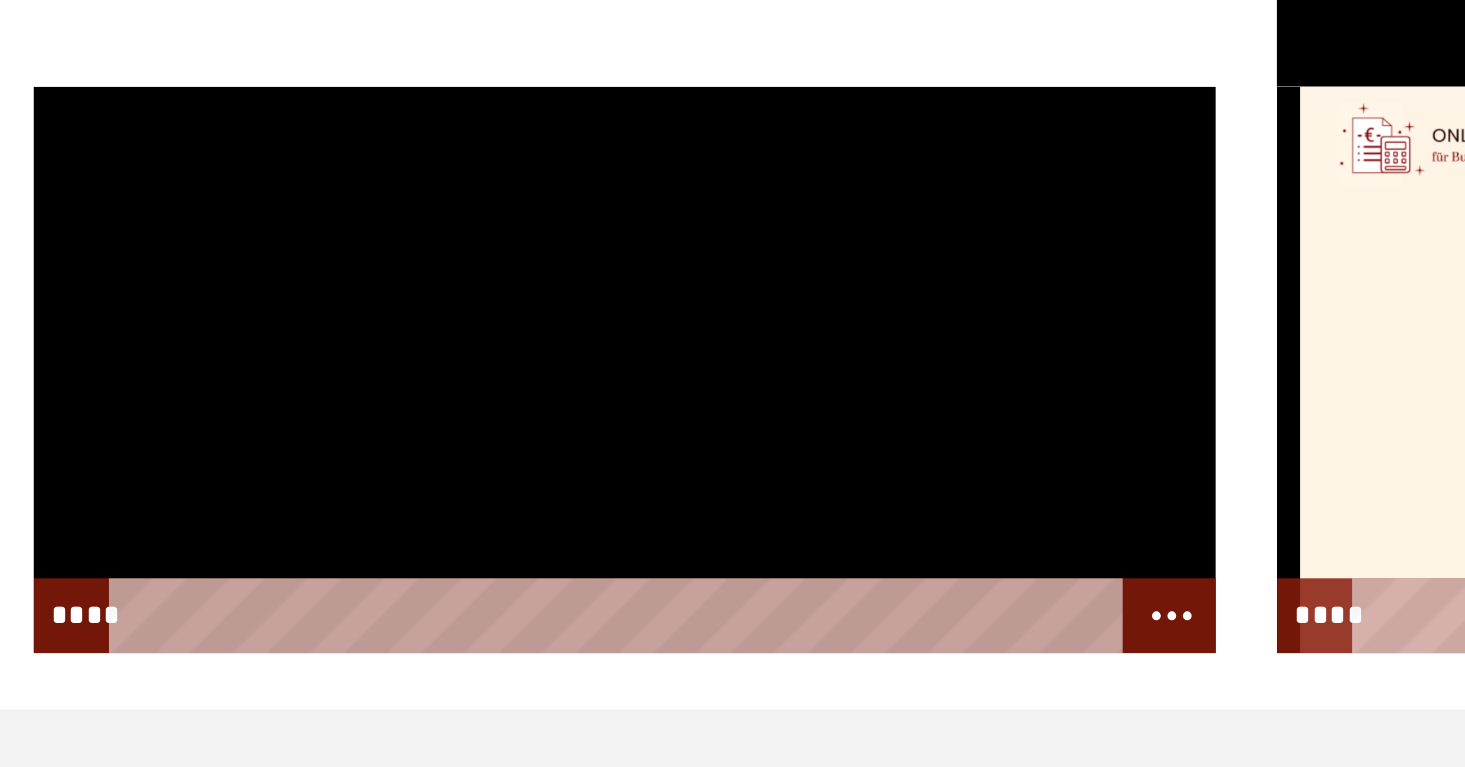click at bounding box center [614, 570] 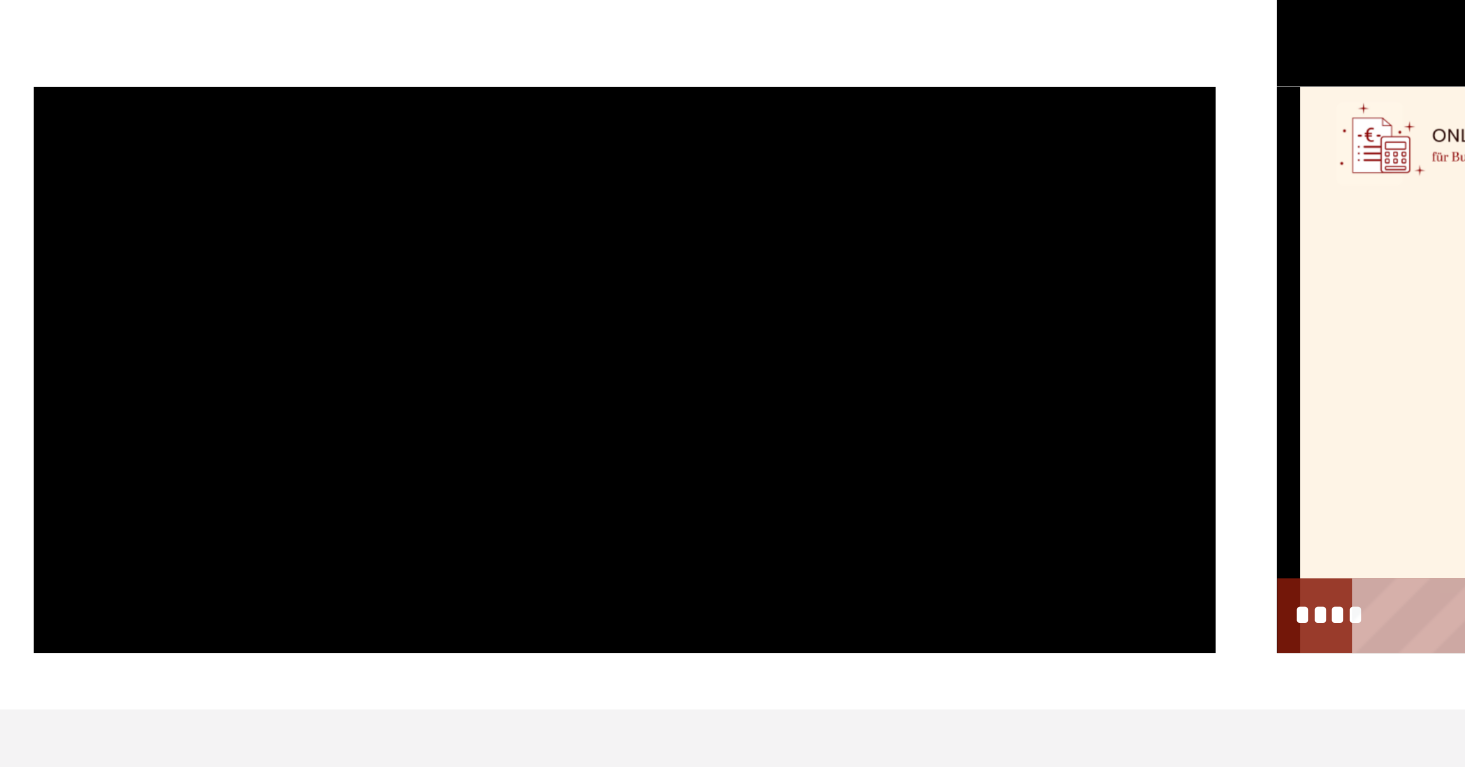 click at bounding box center (614, 570) 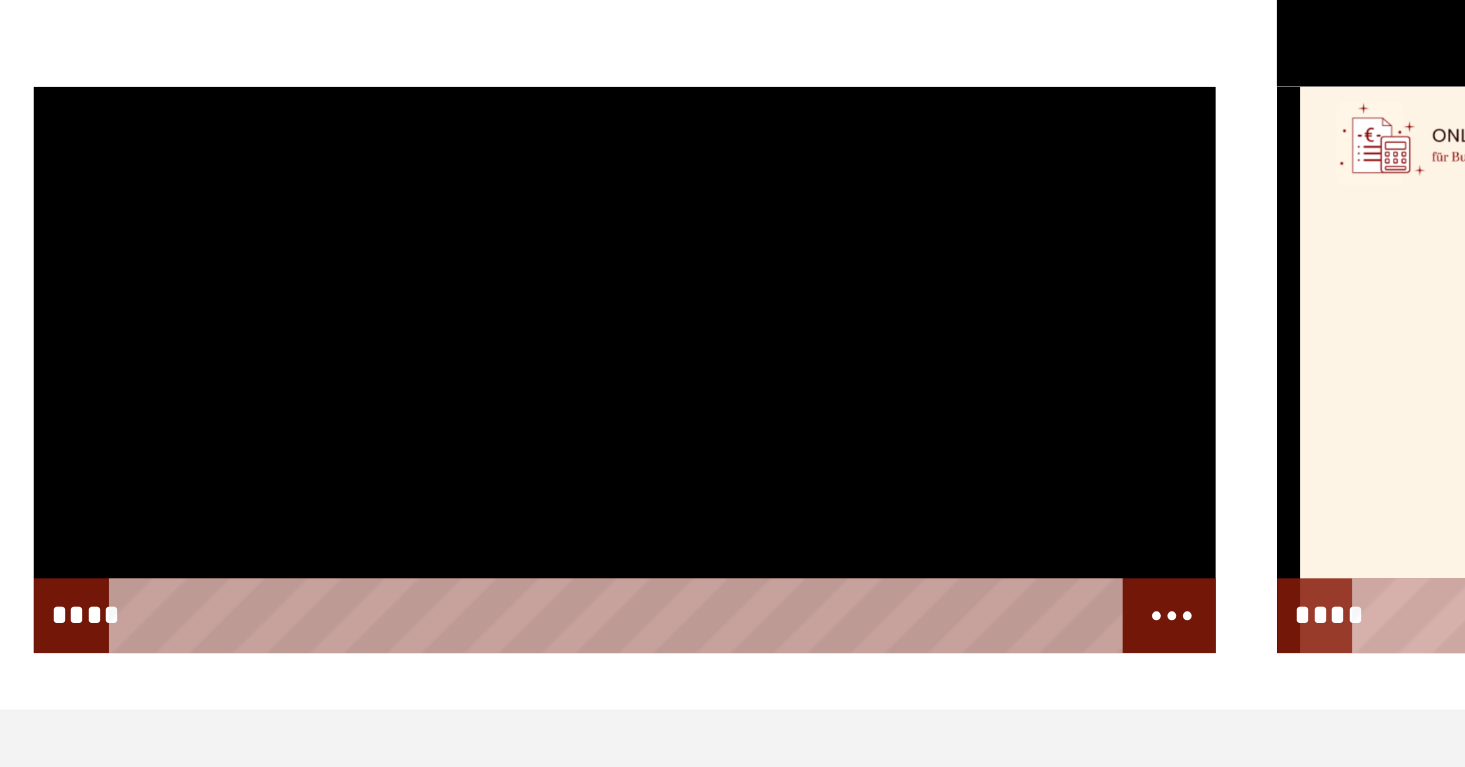 click at bounding box center [614, 570] 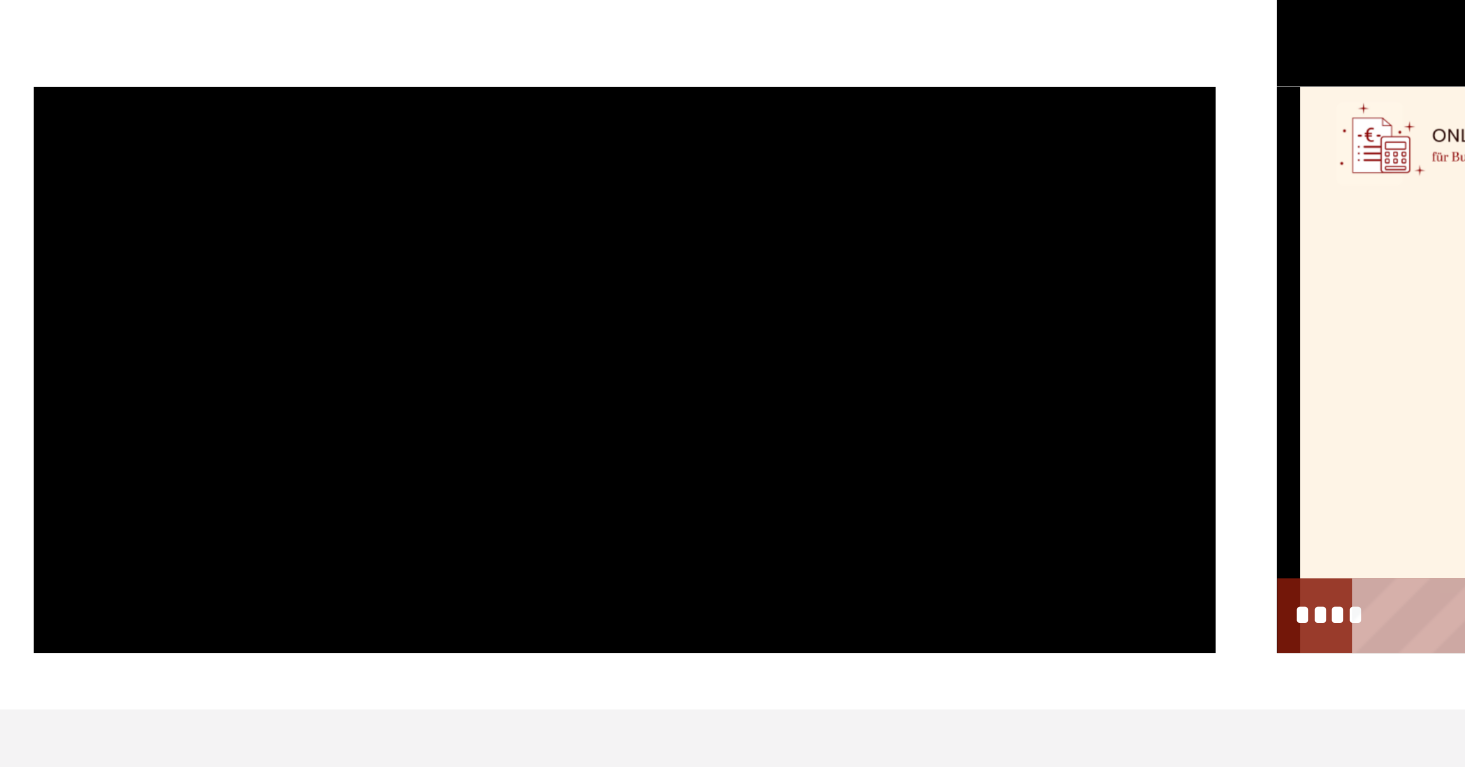 click at bounding box center [614, 570] 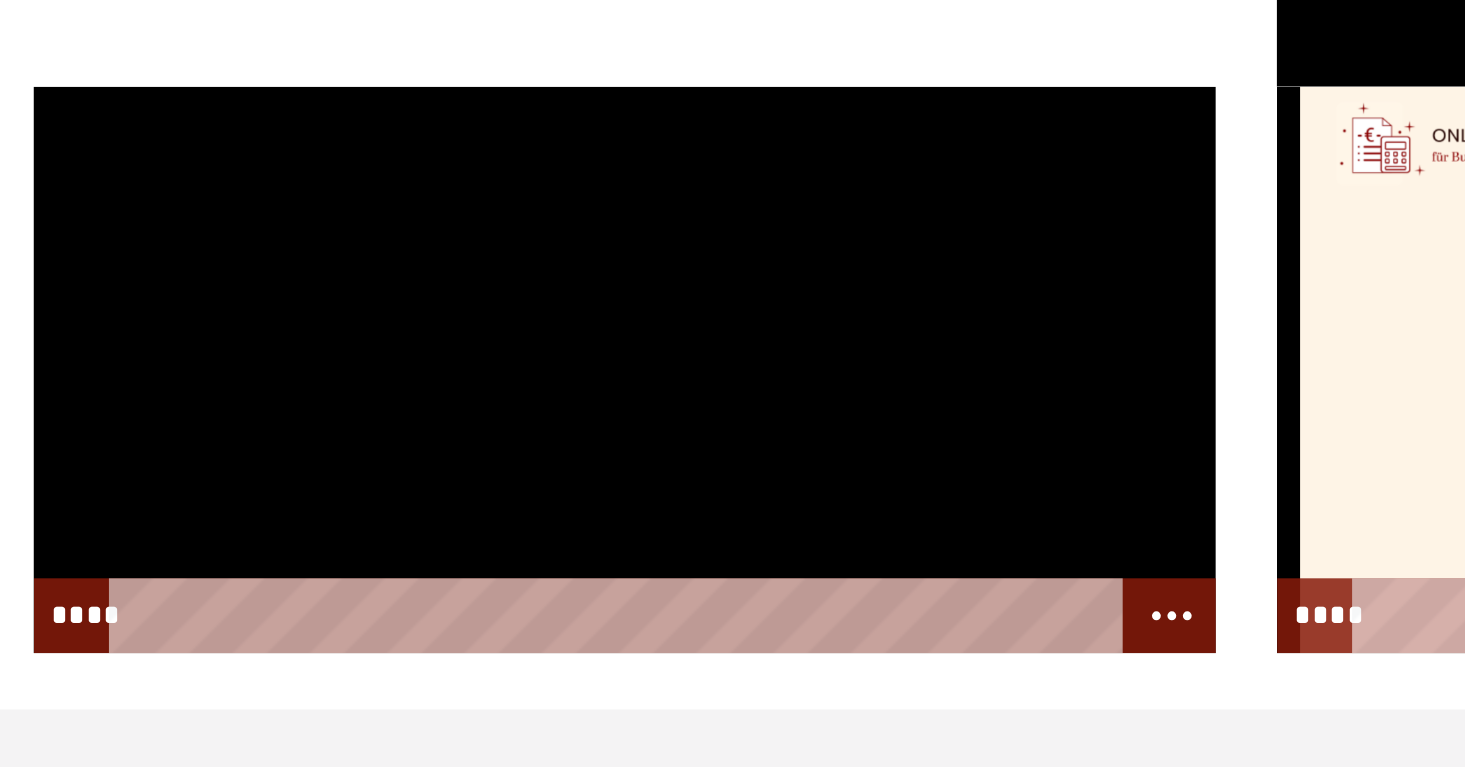 click at bounding box center [614, 570] 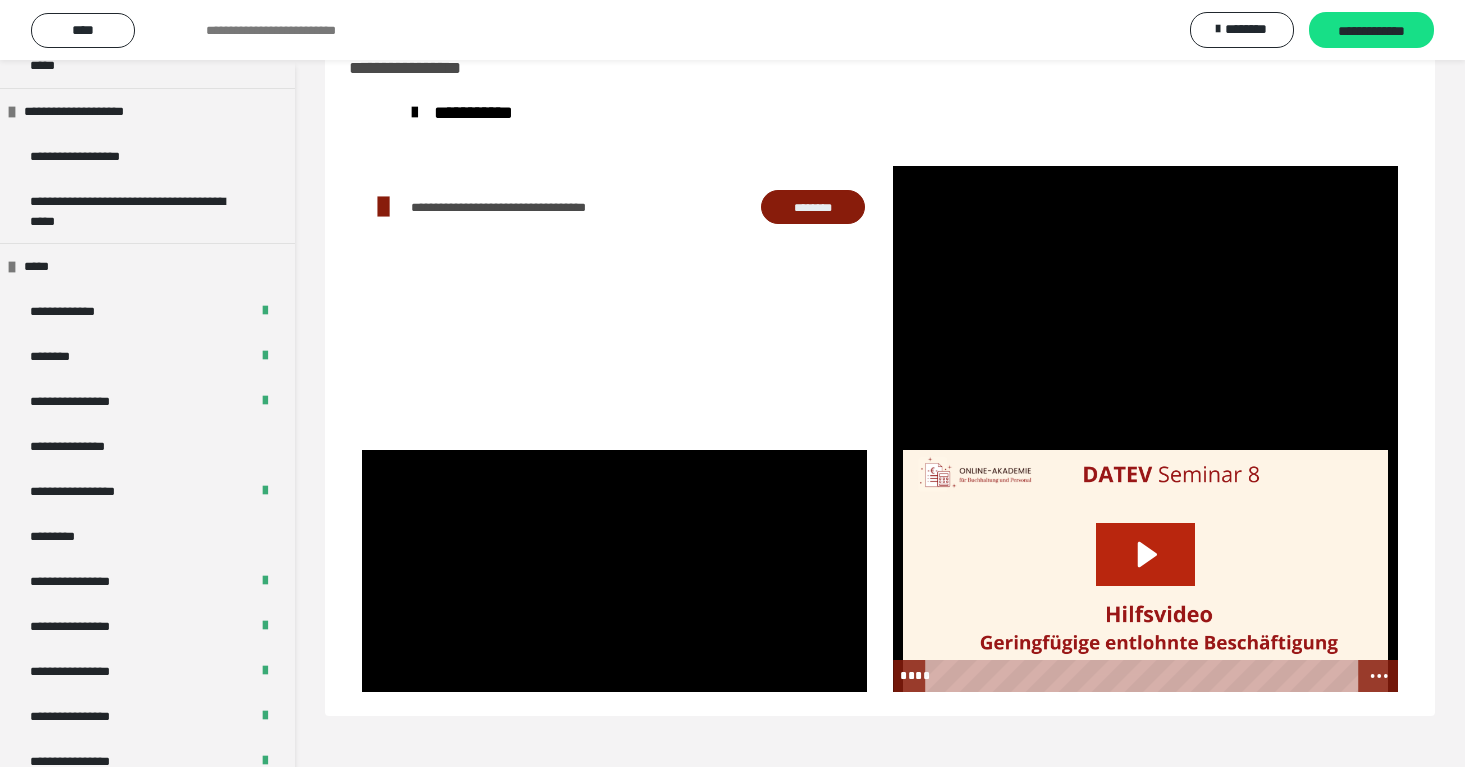click 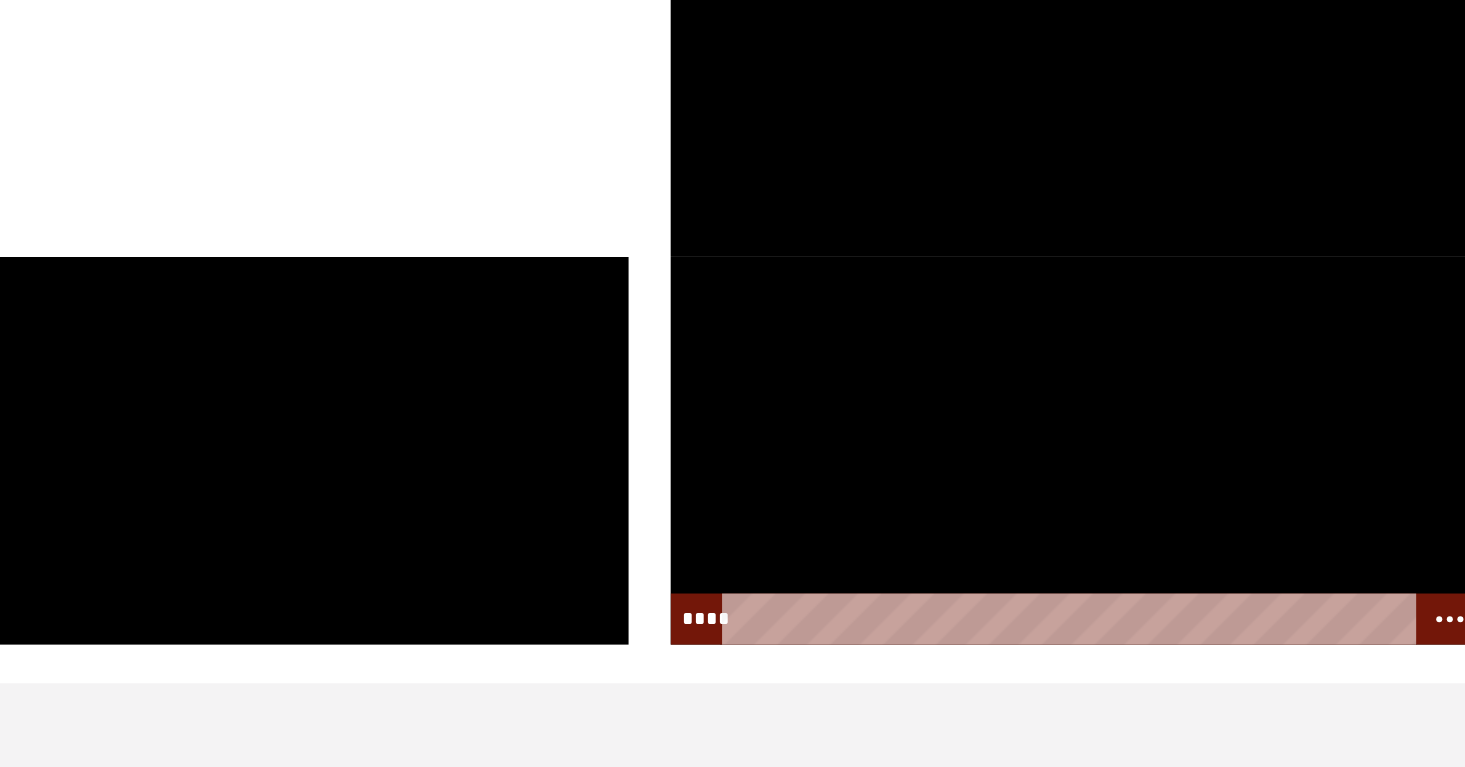 scroll, scrollTop: 60, scrollLeft: 0, axis: vertical 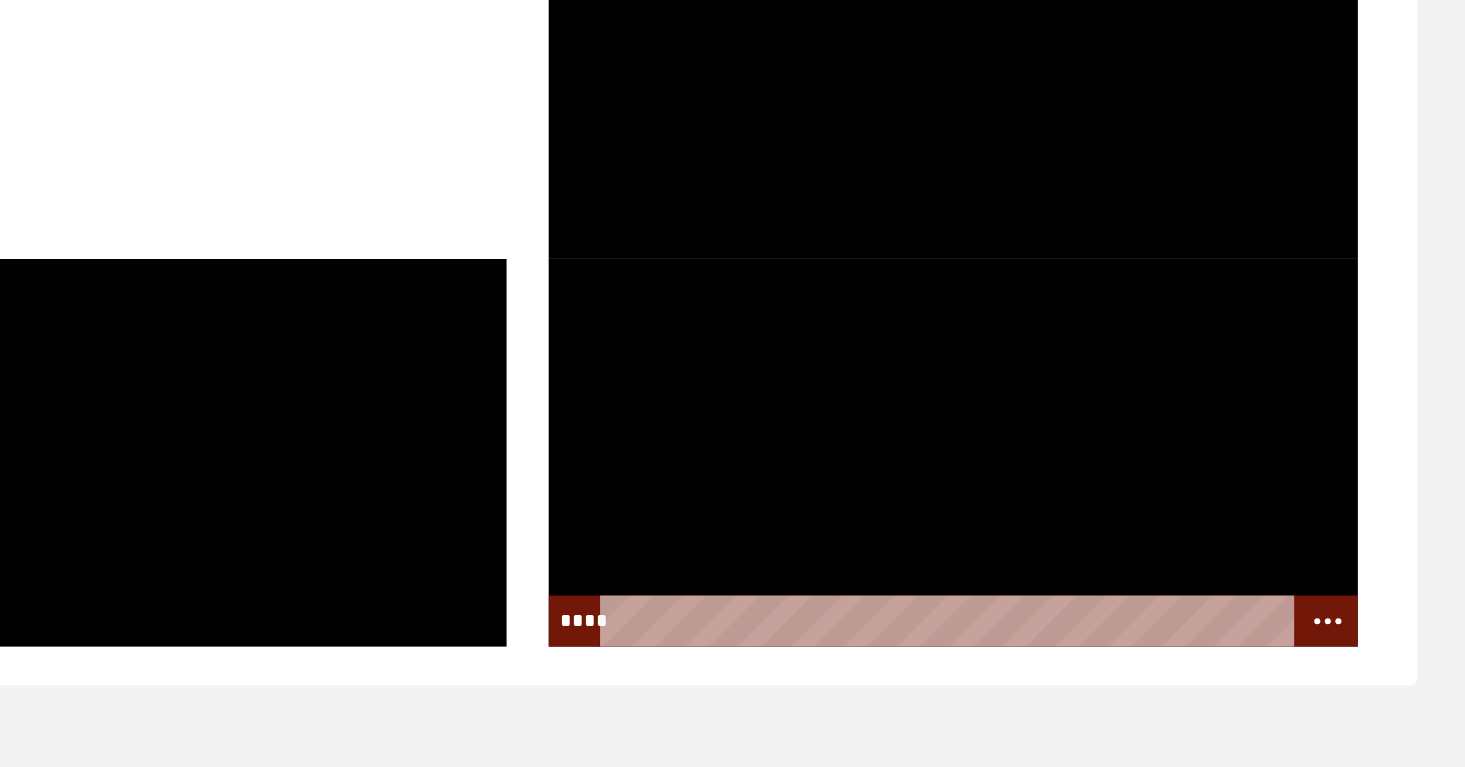 click at bounding box center [1145, 570] 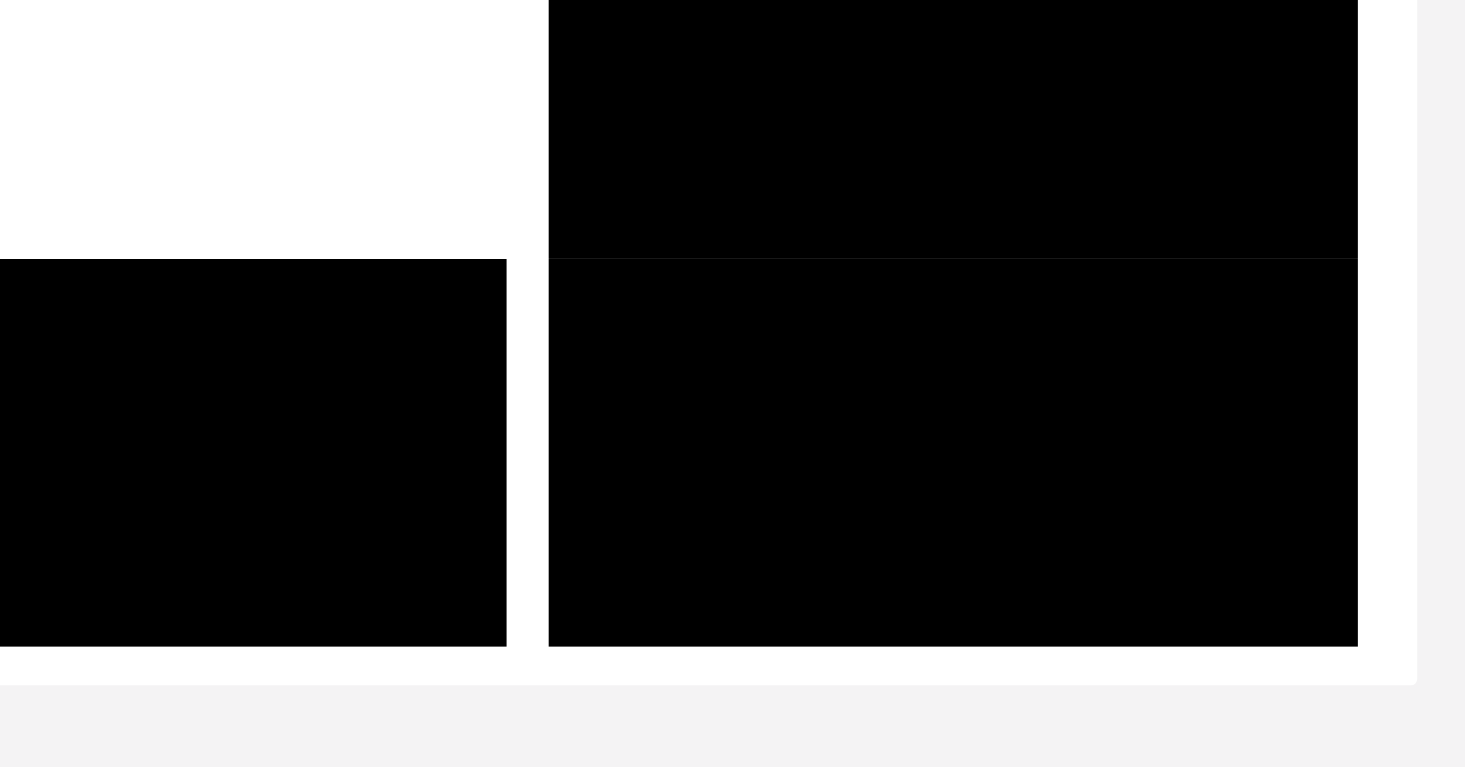 scroll, scrollTop: 59, scrollLeft: 0, axis: vertical 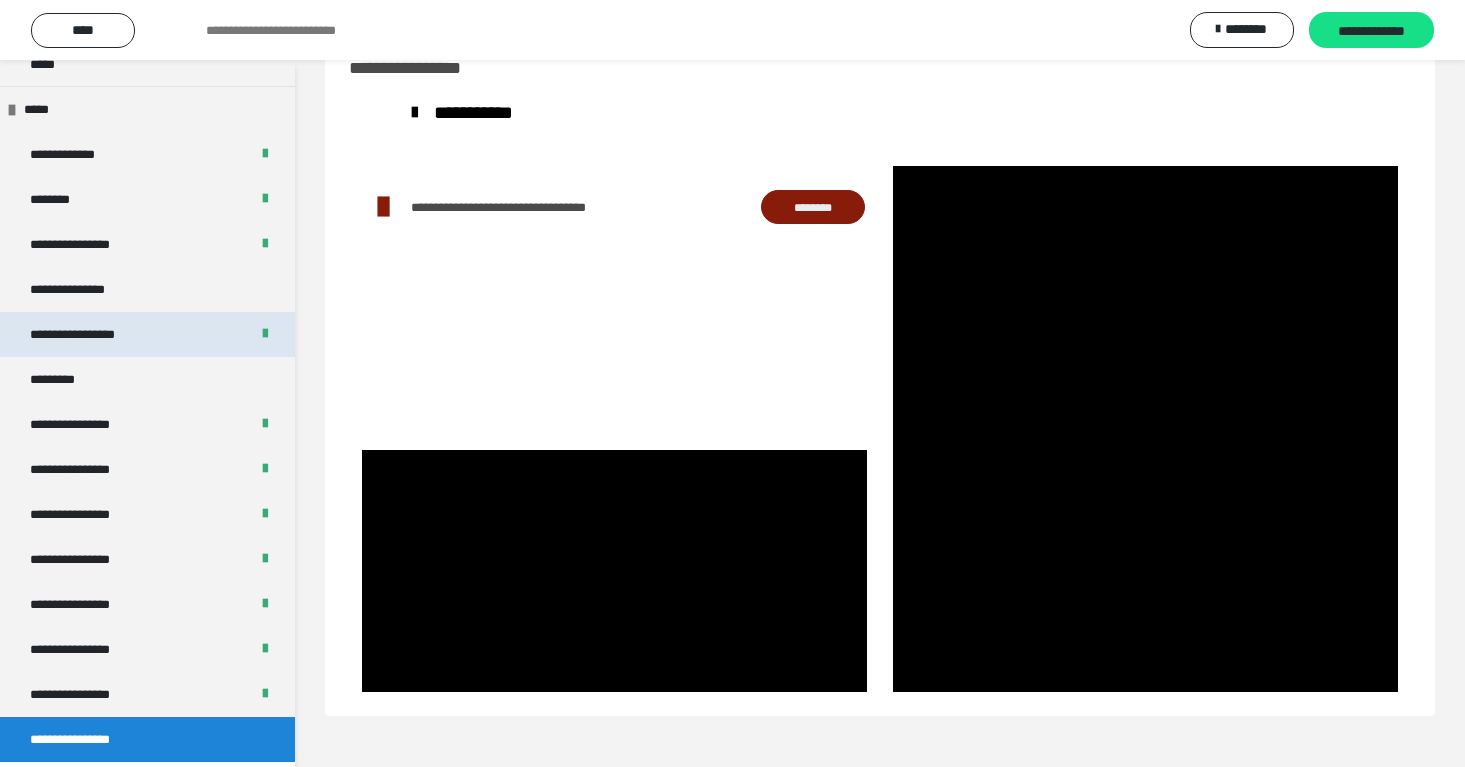 click on "**********" at bounding box center [147, 334] 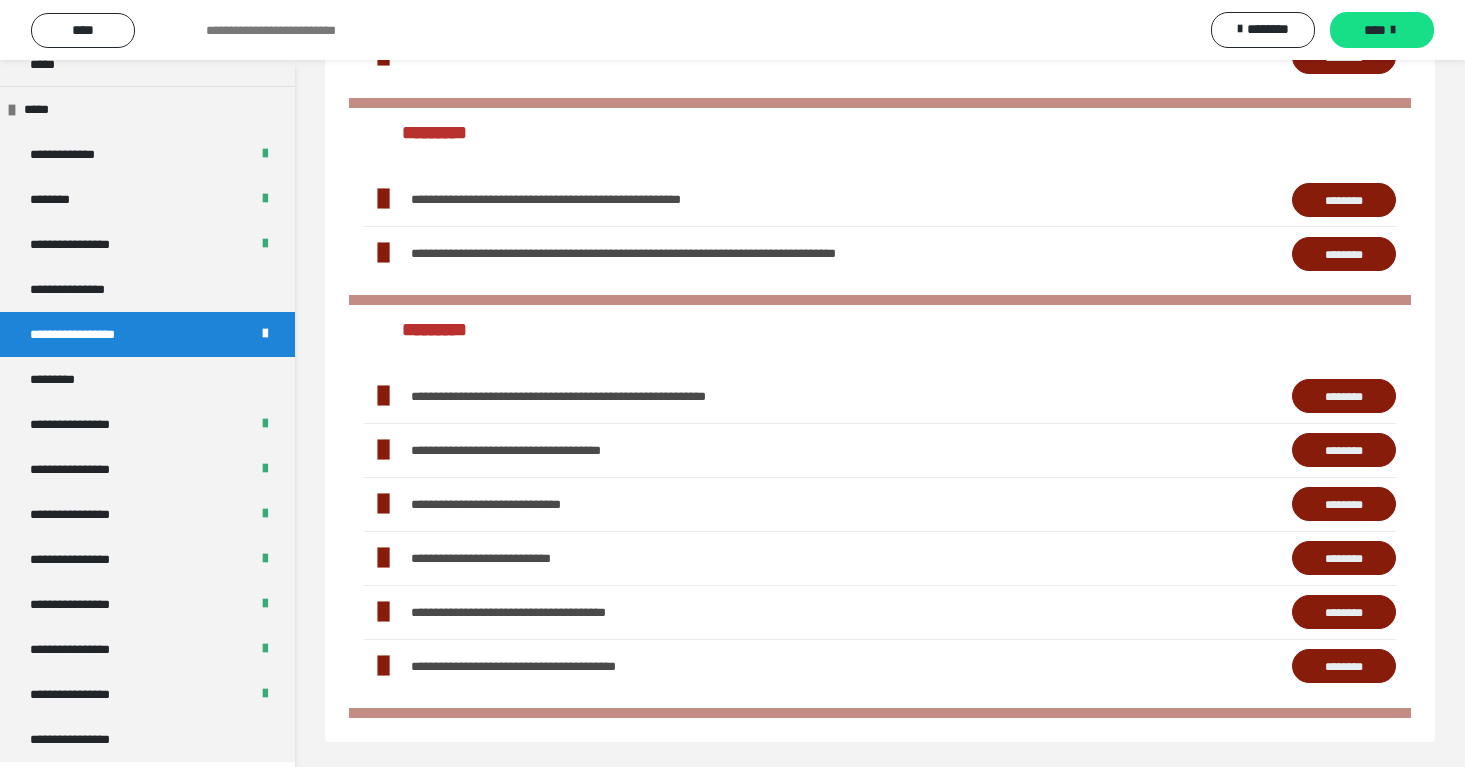 scroll, scrollTop: 2164, scrollLeft: 0, axis: vertical 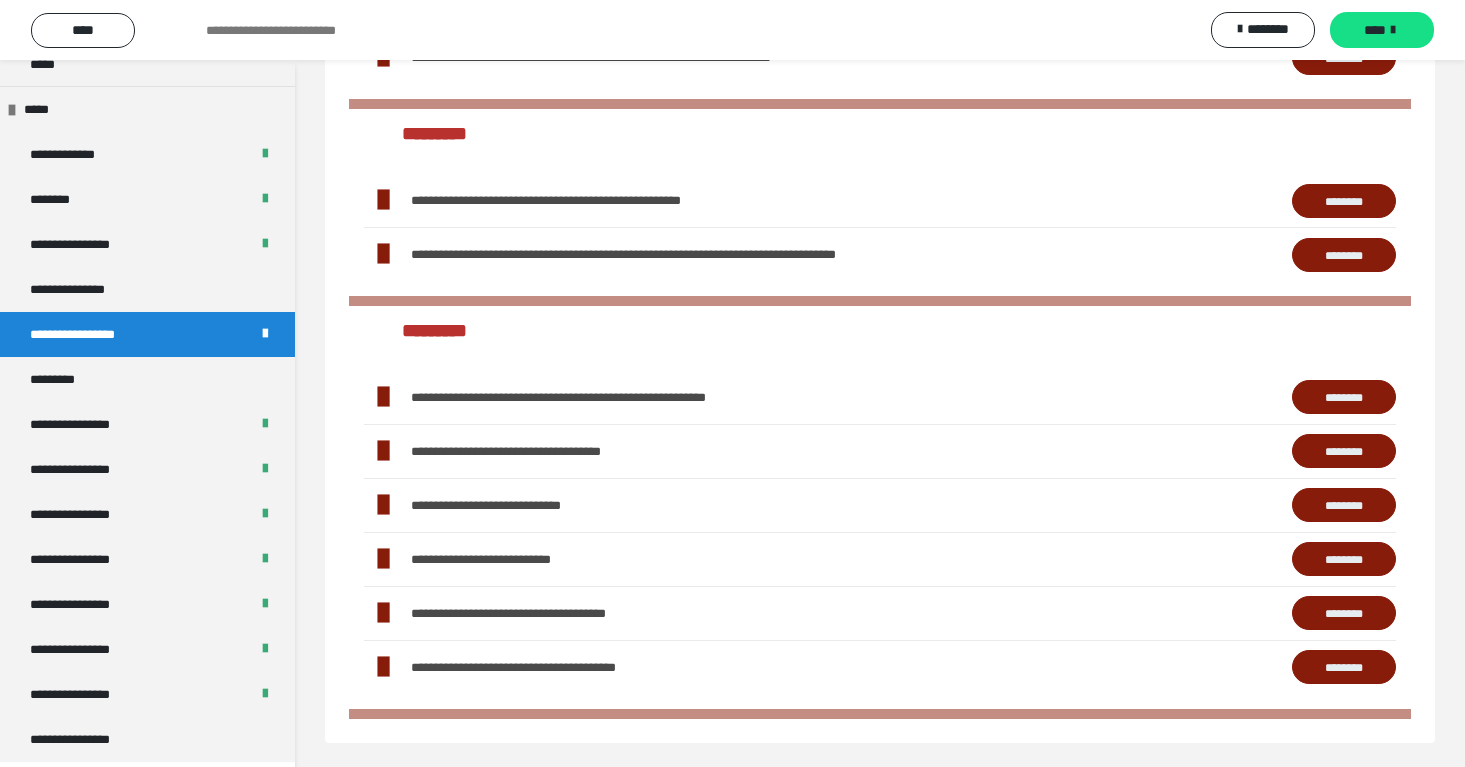 click on "********" at bounding box center [1344, 201] 